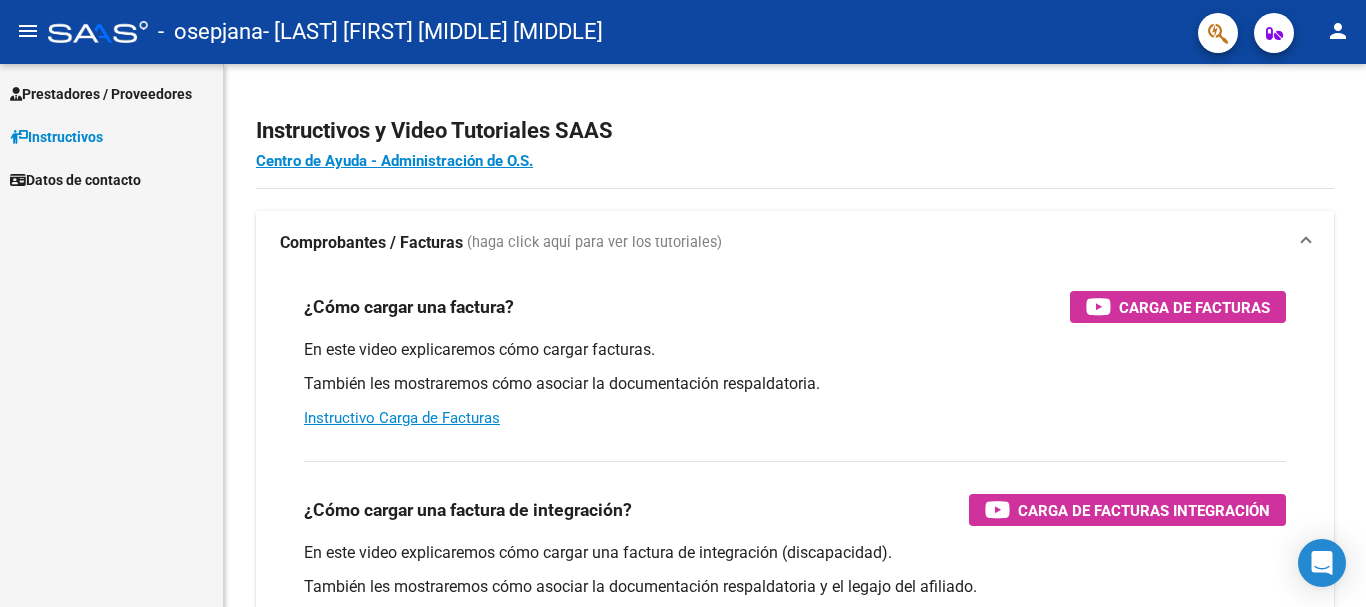 scroll, scrollTop: 0, scrollLeft: 0, axis: both 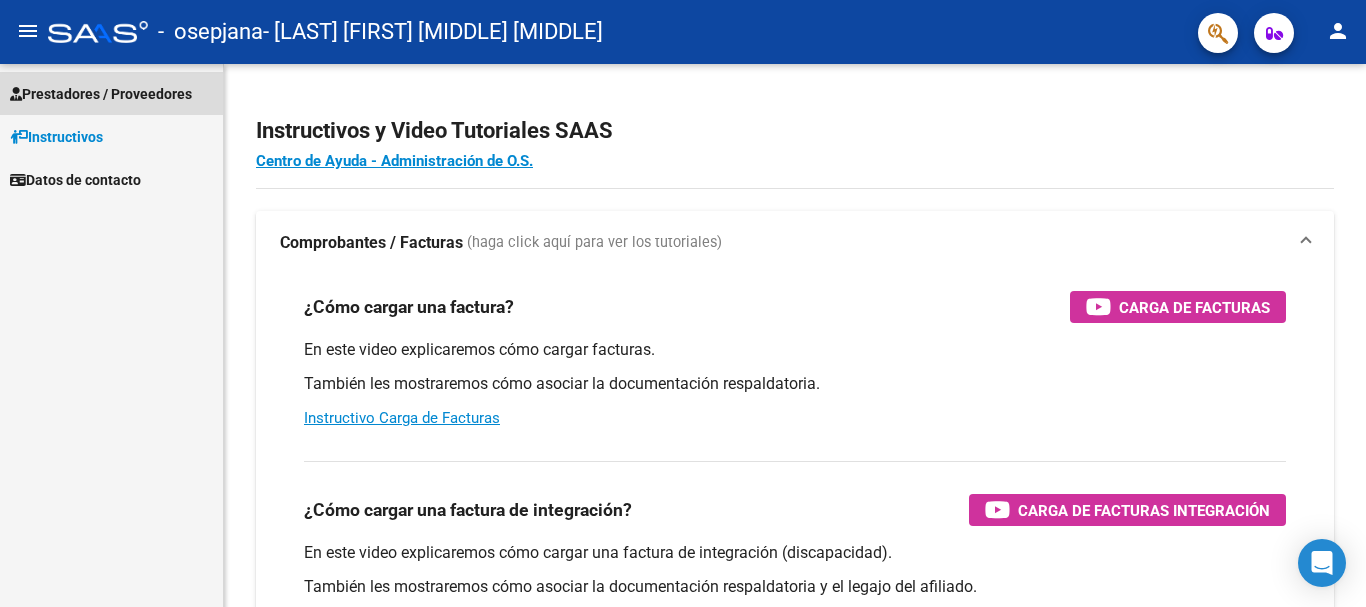 click on "Prestadores / Proveedores" at bounding box center (101, 94) 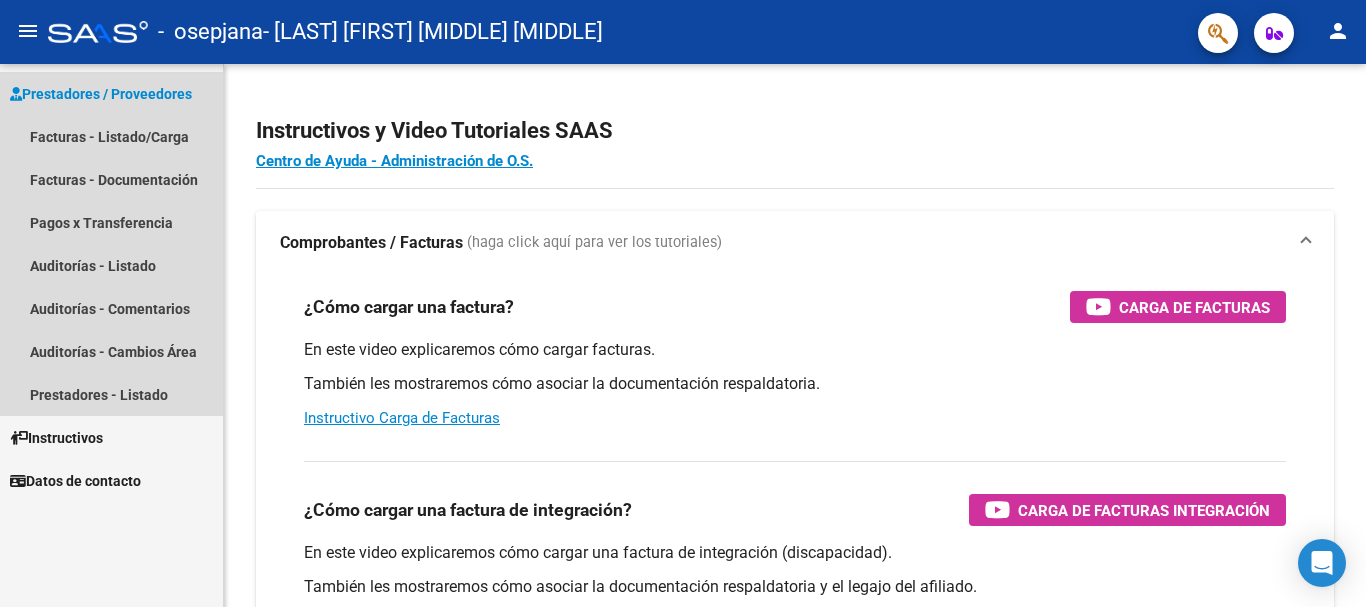 click on "Prestadores / Proveedores" at bounding box center (101, 94) 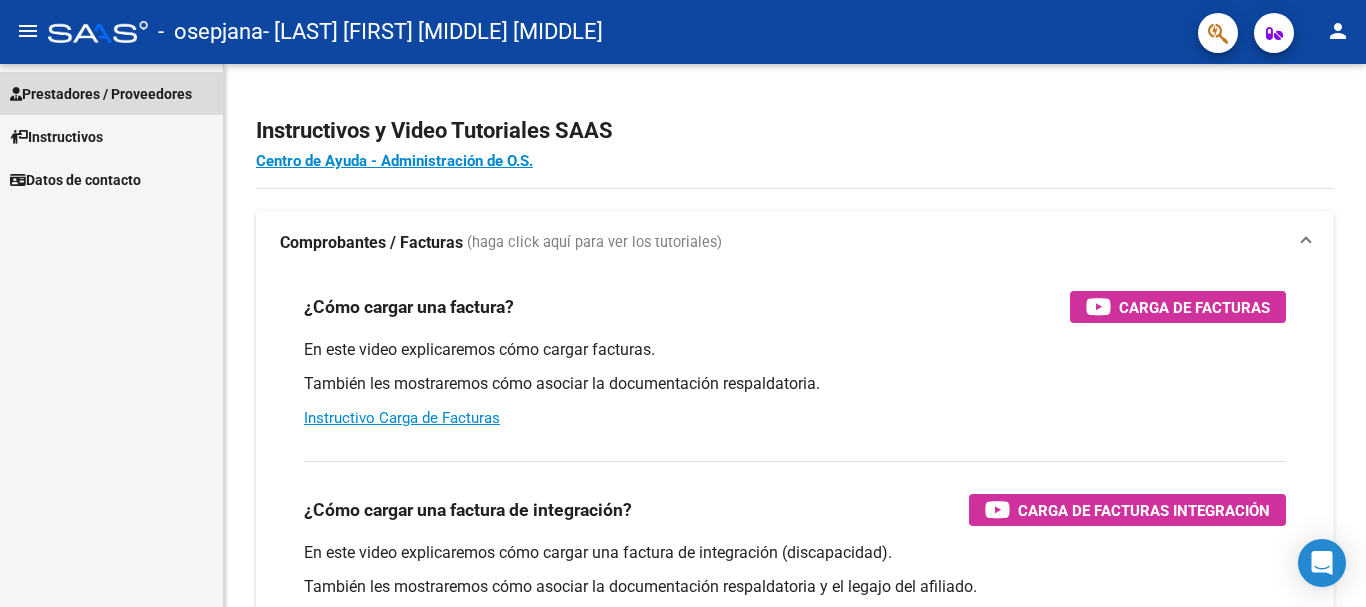 click on "Prestadores / Proveedores" at bounding box center [101, 94] 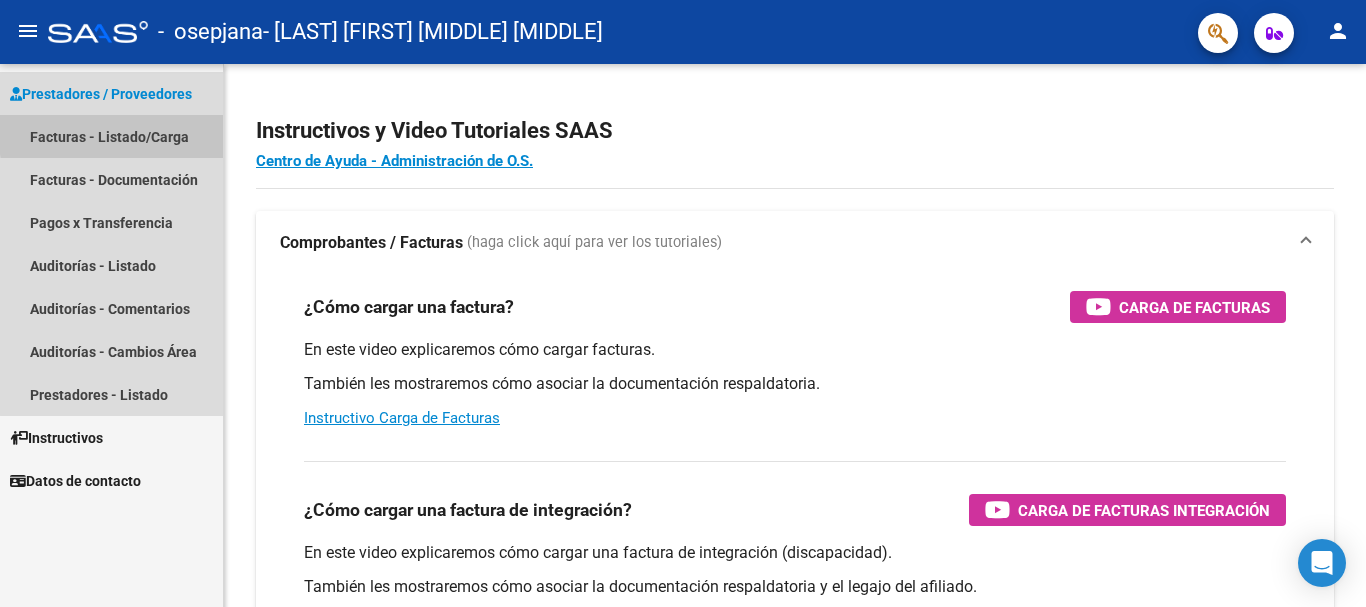 click on "Facturas - Listado/Carga" at bounding box center [111, 136] 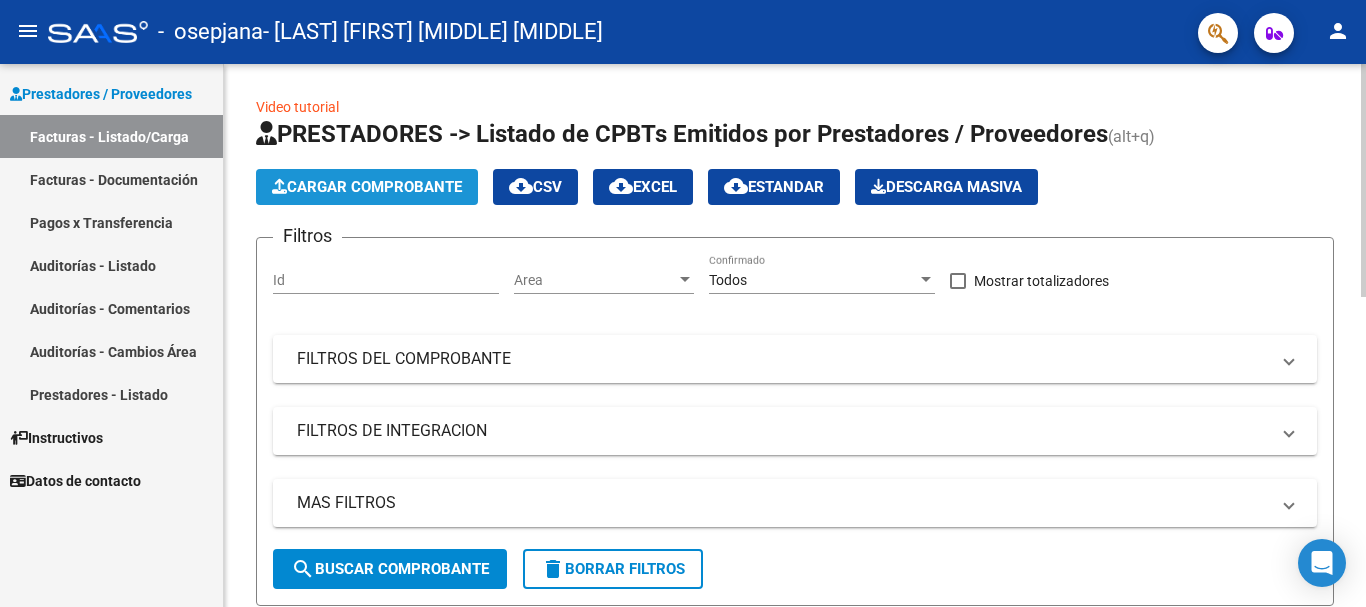 click on "Cargar Comprobante" 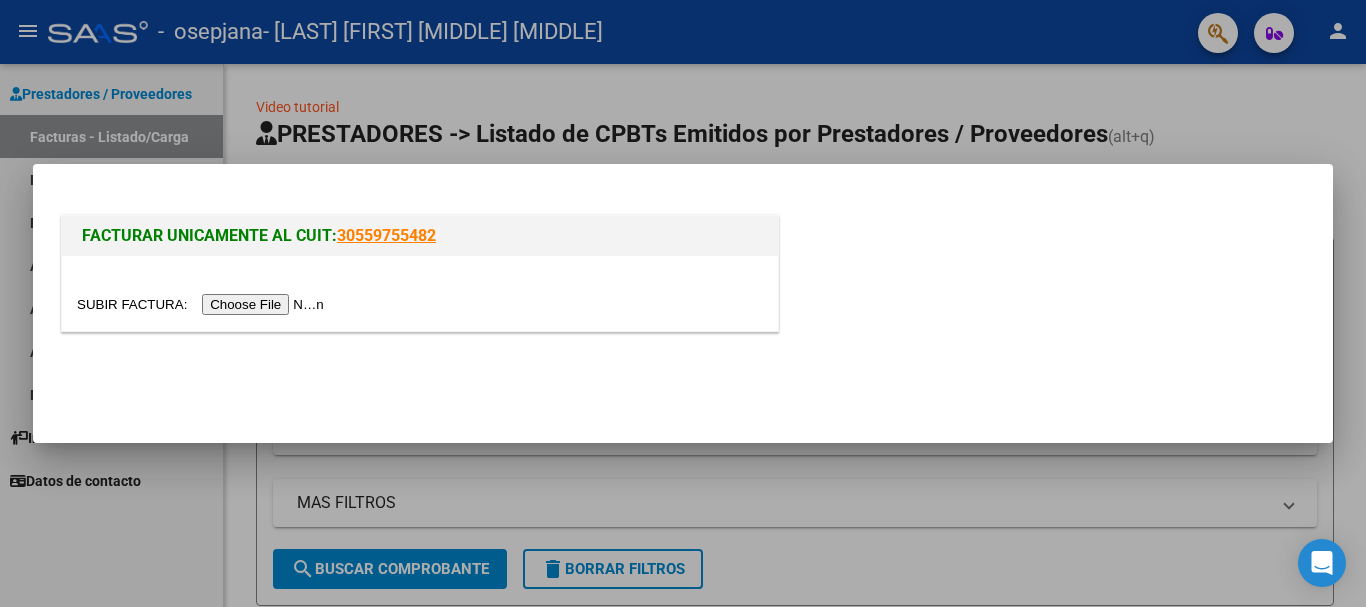 click at bounding box center [203, 304] 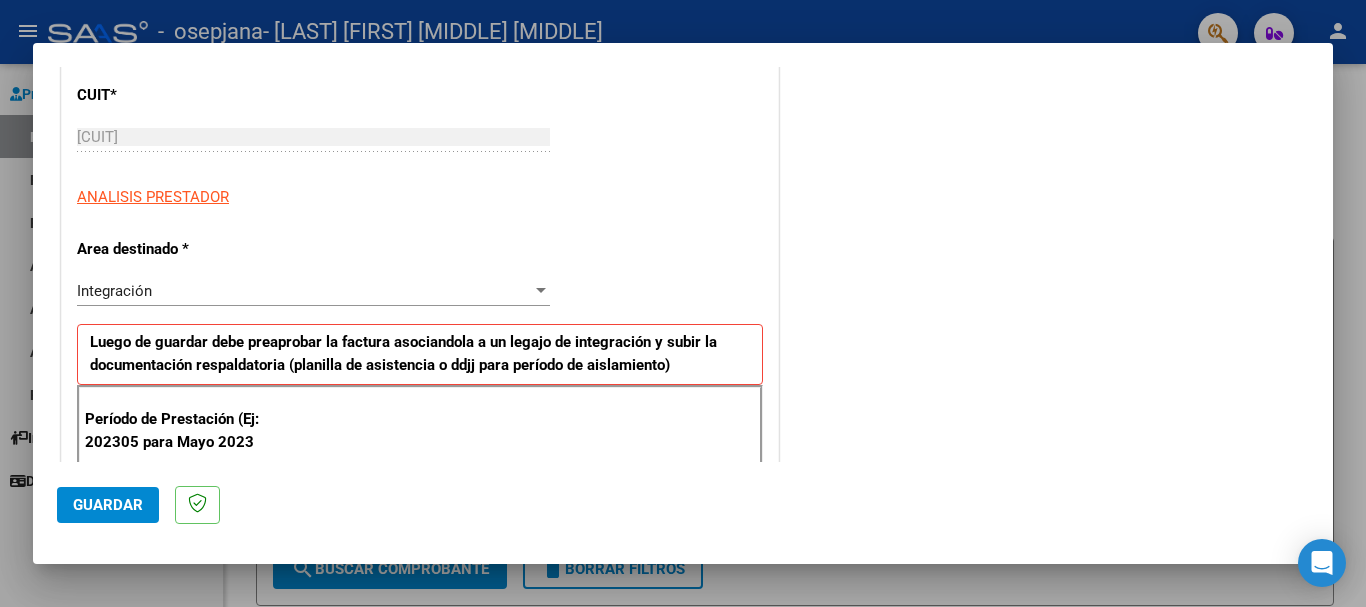 scroll, scrollTop: 280, scrollLeft: 0, axis: vertical 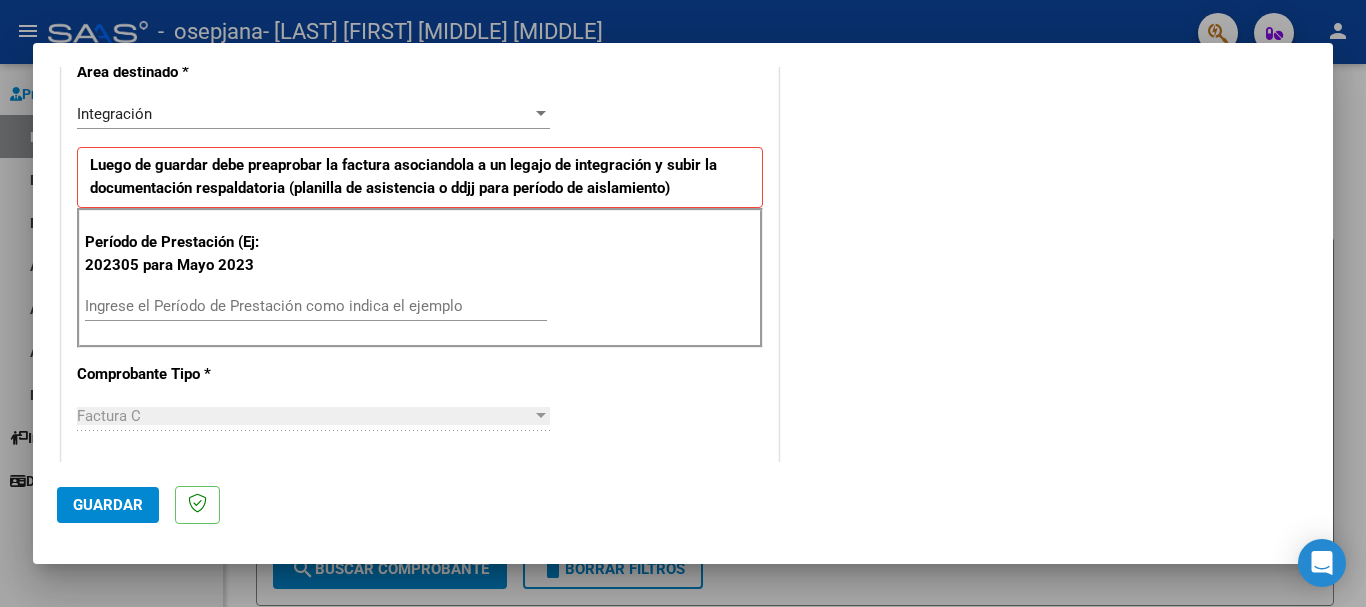 click on "Ingrese el Período de Prestación como indica el ejemplo" at bounding box center [316, 306] 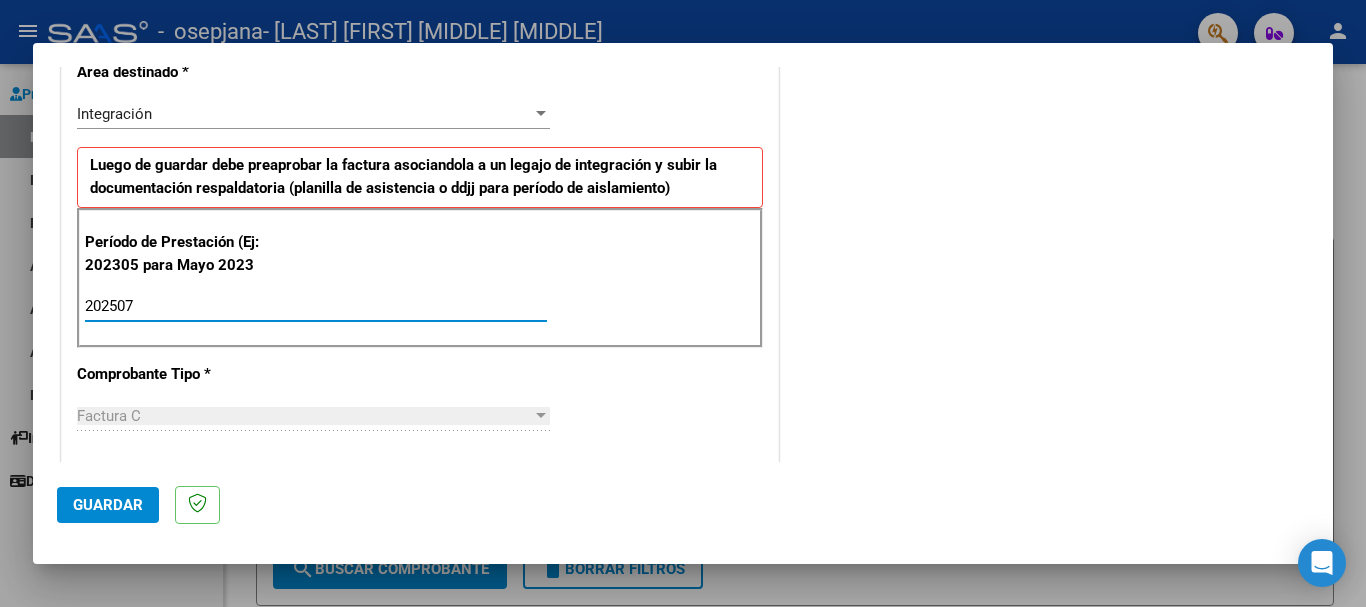 type on "202507" 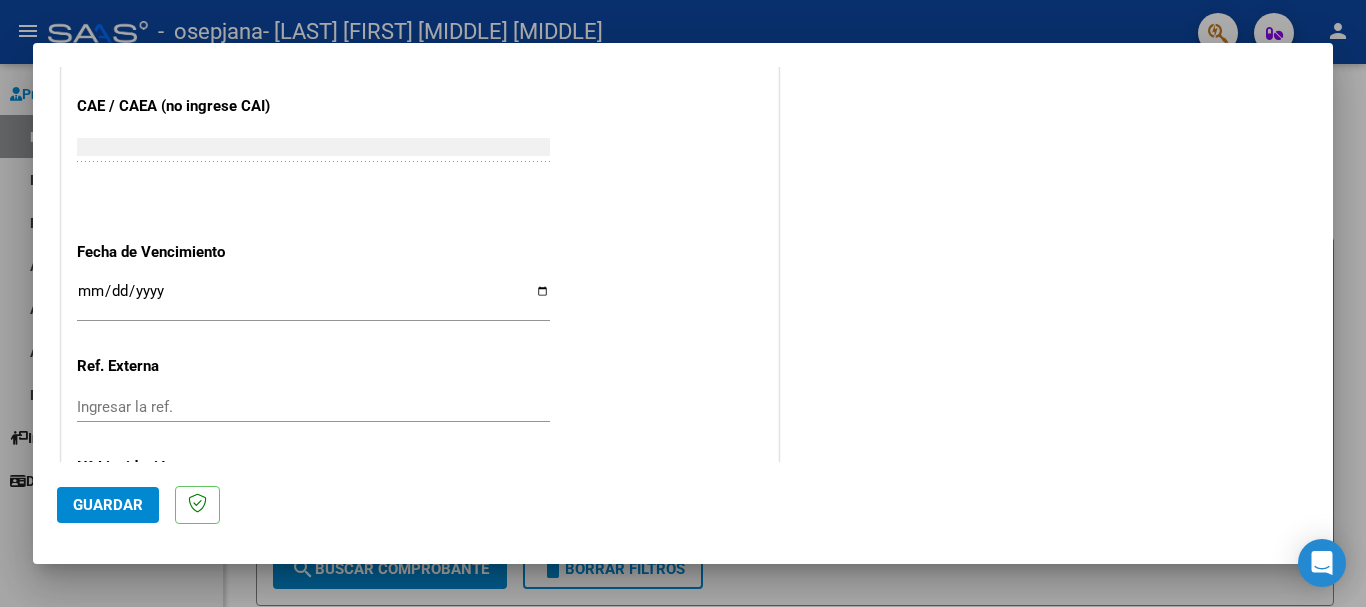 scroll, scrollTop: 1240, scrollLeft: 0, axis: vertical 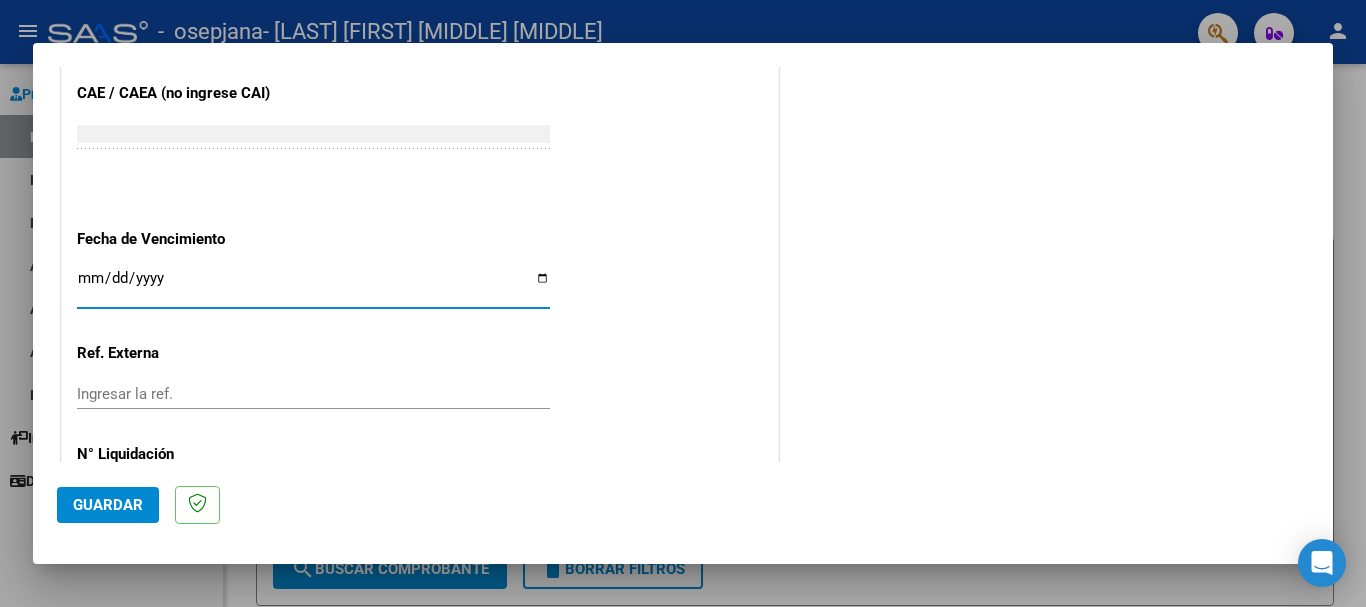 click on "Ingresar la fecha" at bounding box center (313, 286) 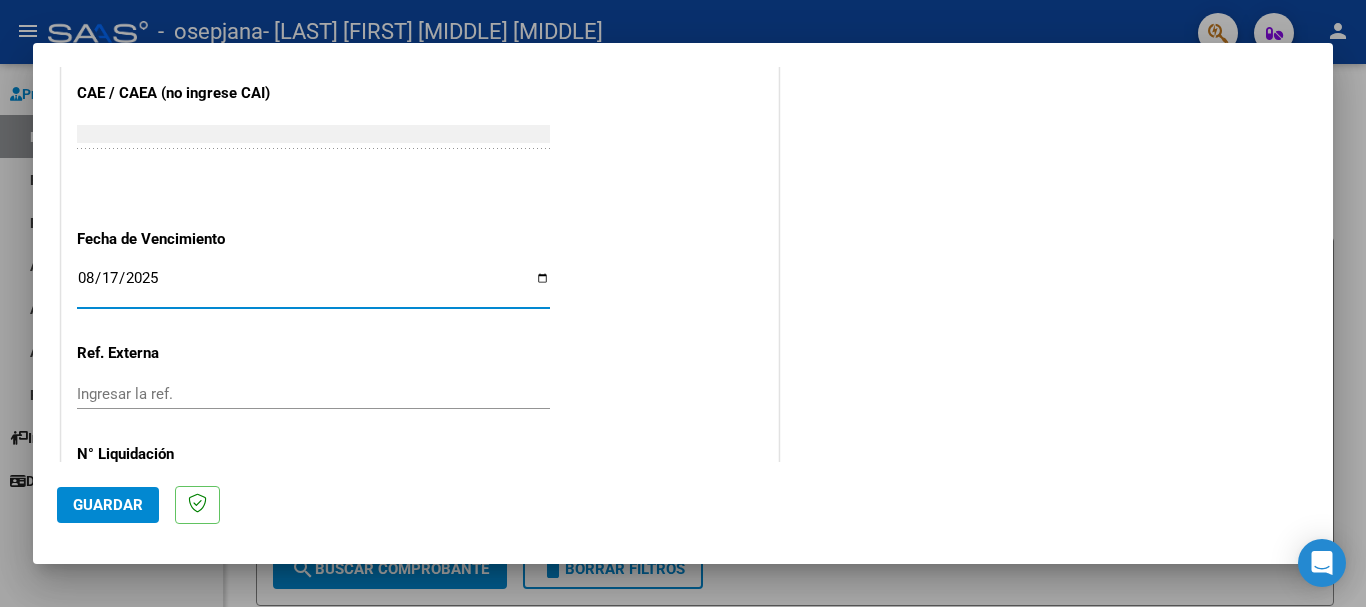 type on "2025-08-17" 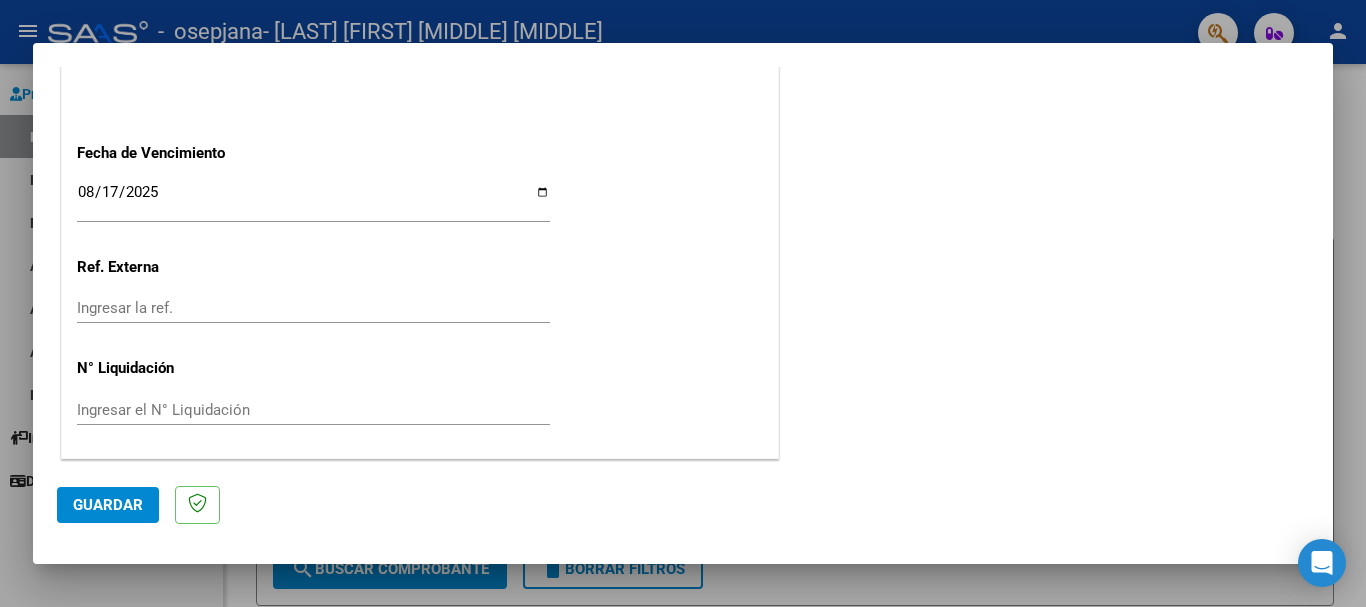 scroll, scrollTop: 1327, scrollLeft: 0, axis: vertical 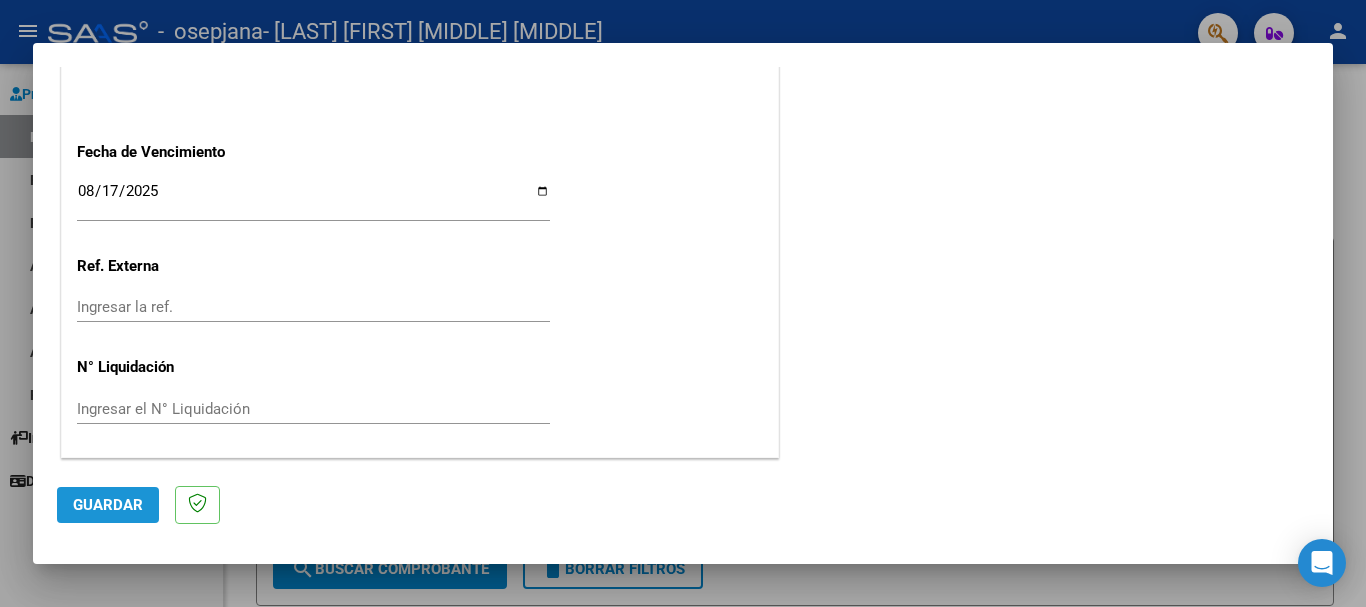 click on "Guardar" 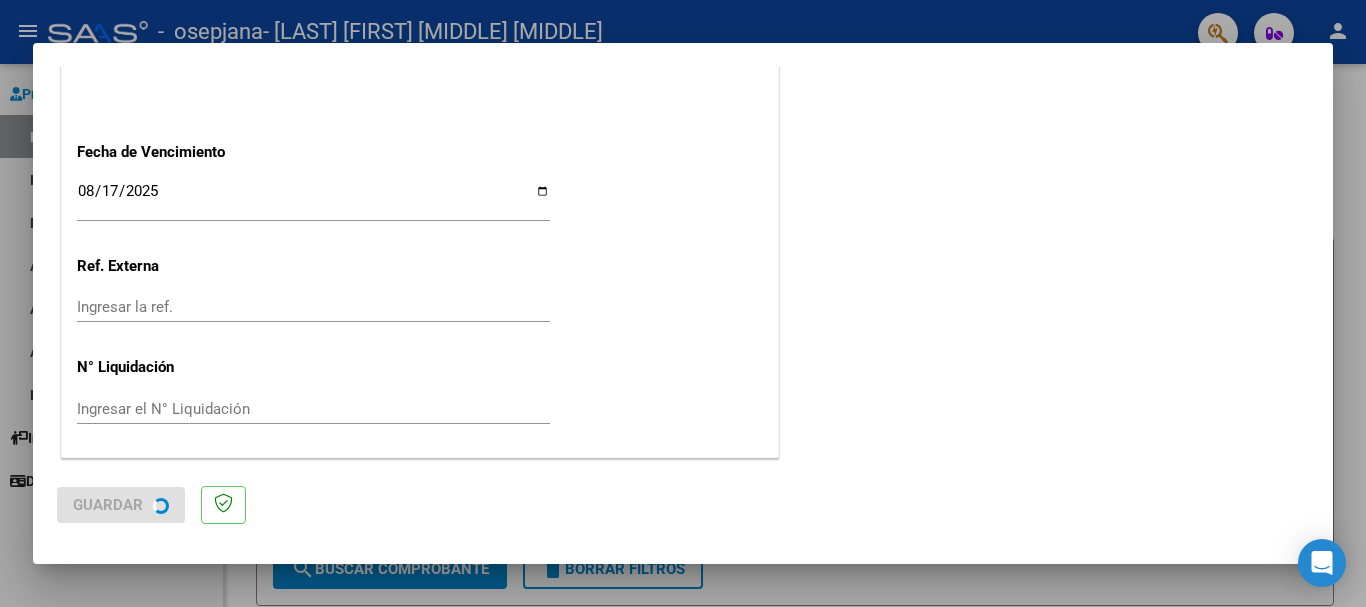 scroll, scrollTop: 0, scrollLeft: 0, axis: both 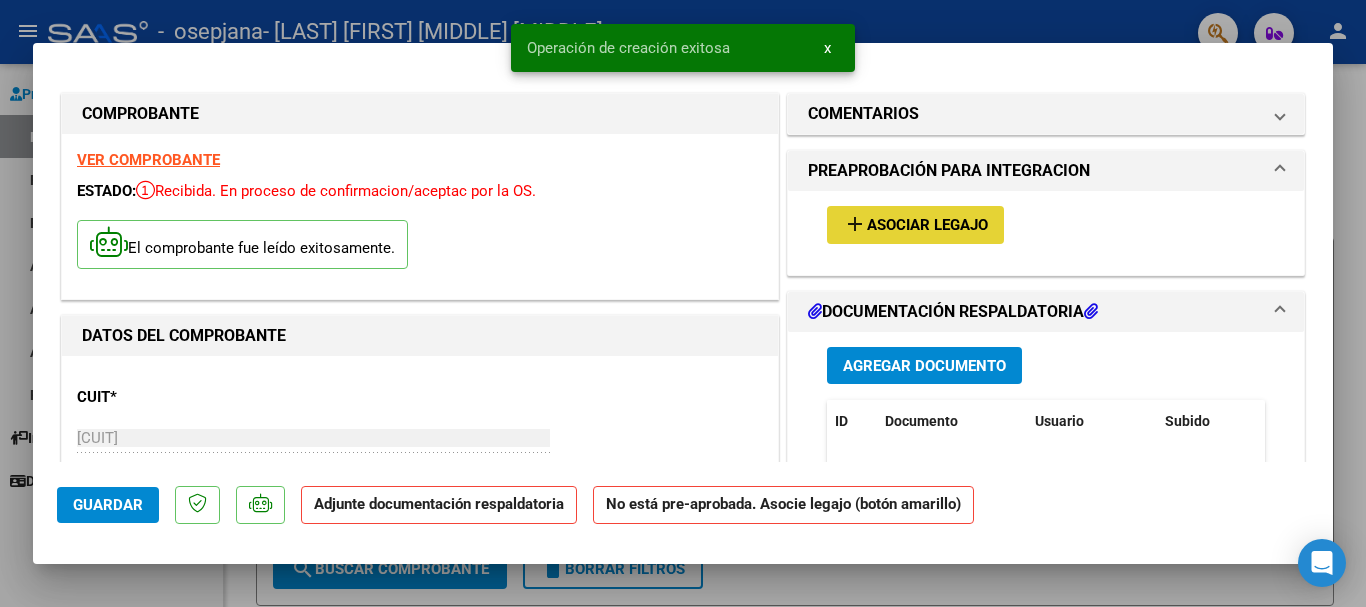 click on "Asociar Legajo" at bounding box center (927, 226) 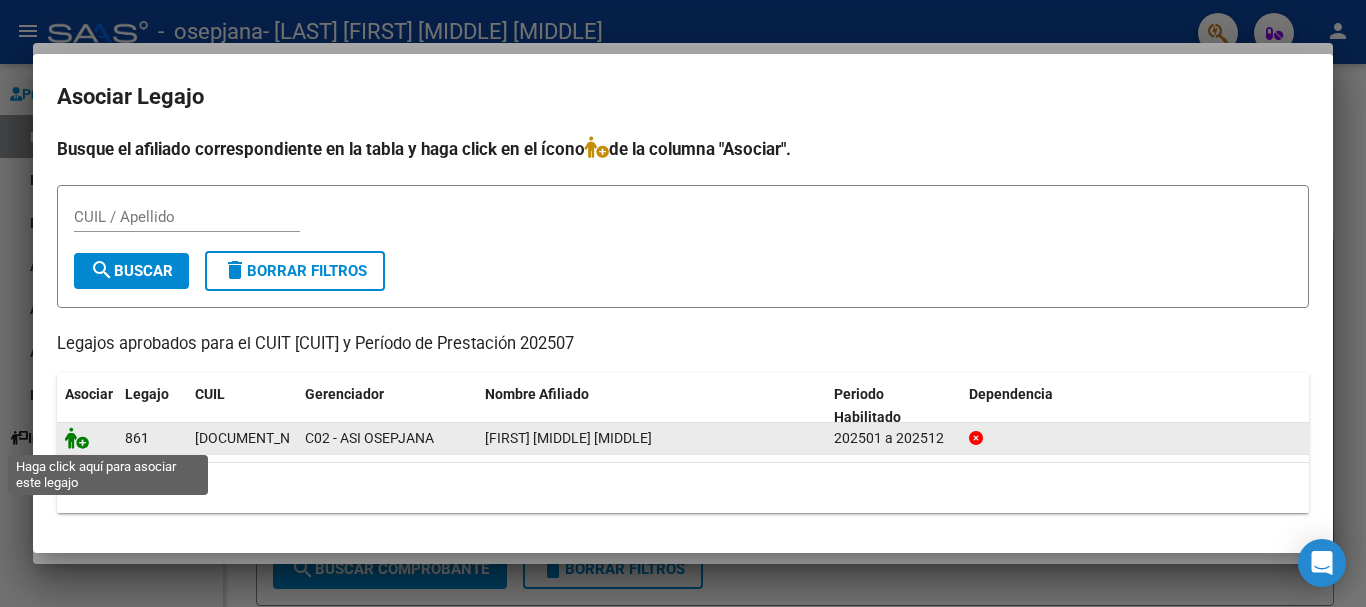 click 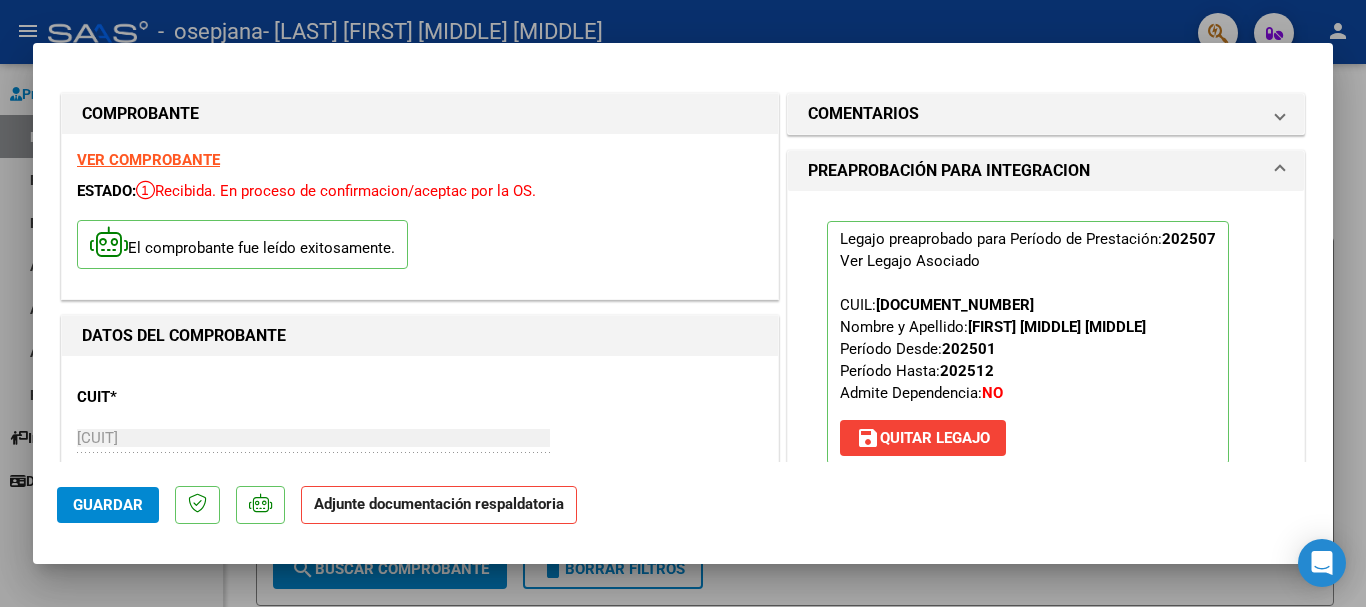 click on "Adjunte documentación respaldatoria" 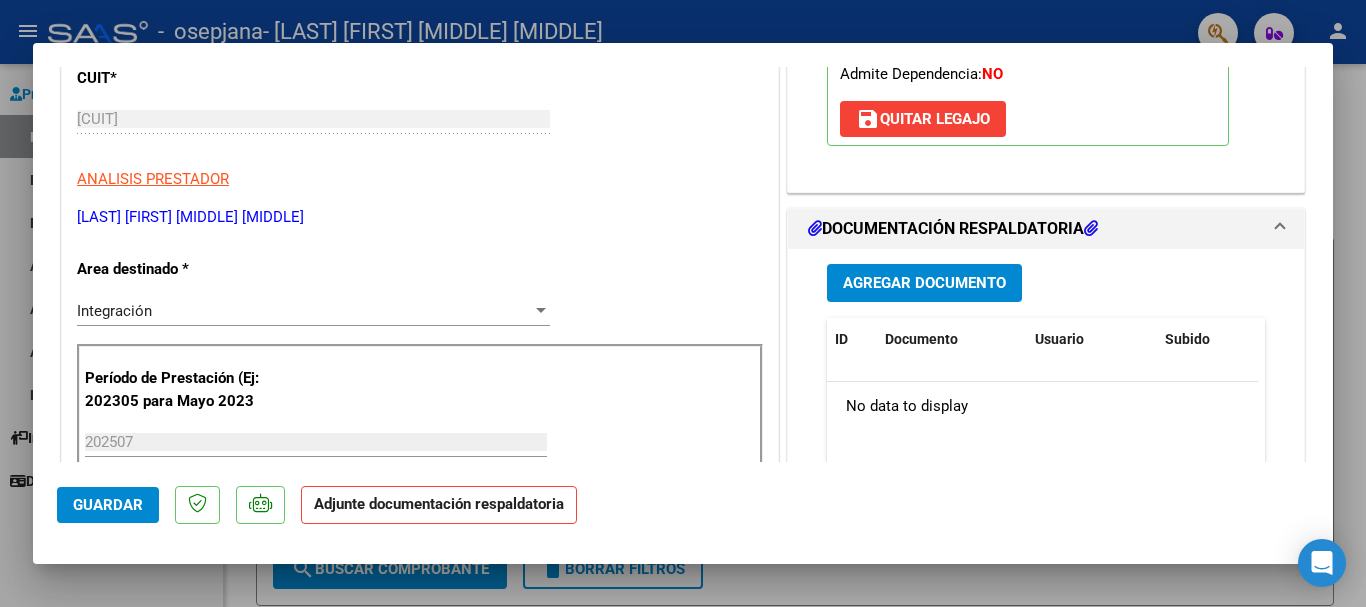 scroll, scrollTop: 320, scrollLeft: 0, axis: vertical 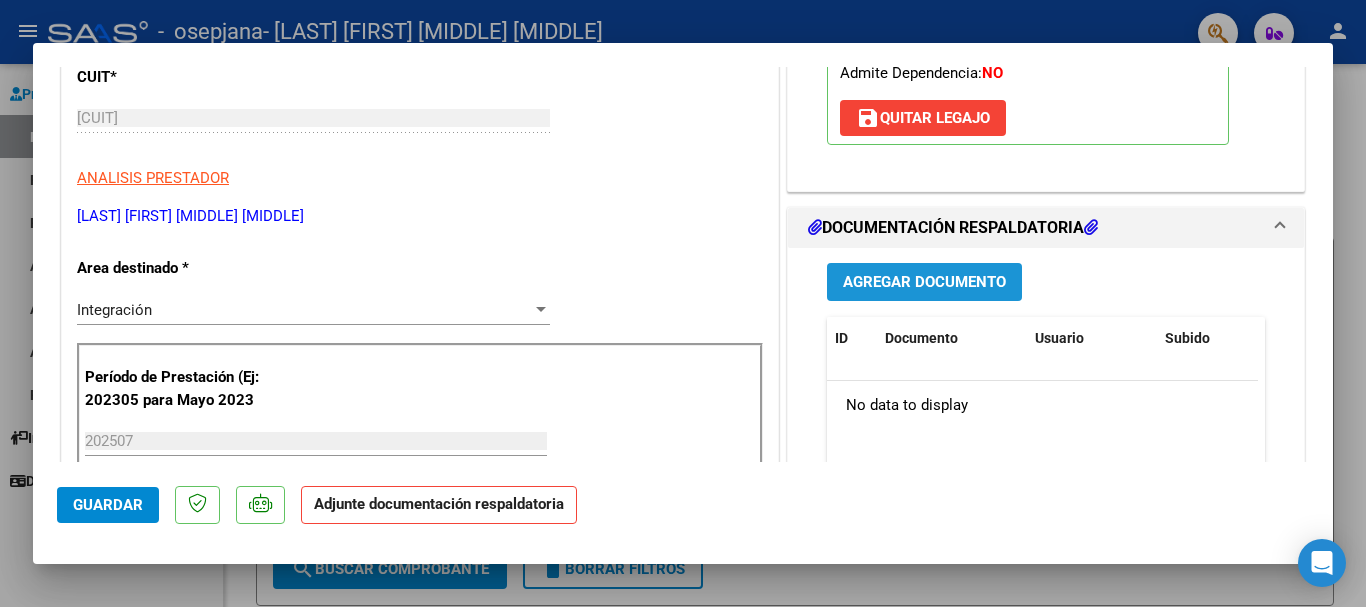 click on "Agregar Documento" at bounding box center [924, 283] 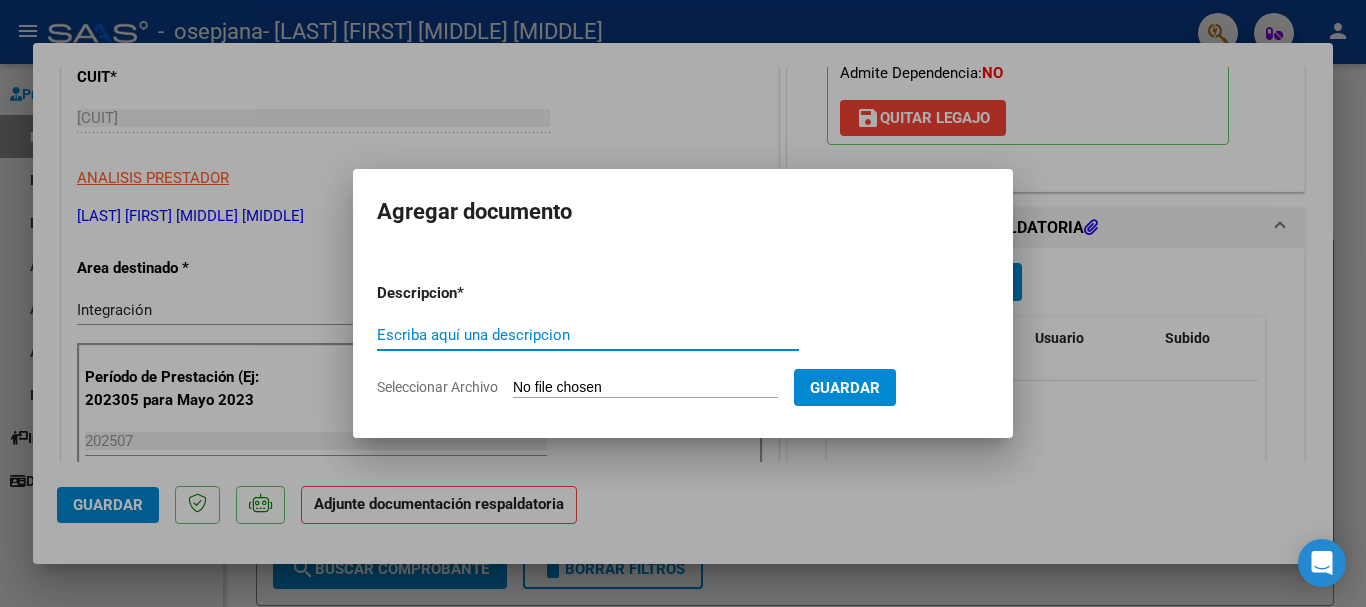 click on "Escriba aquí una descripcion" at bounding box center (588, 335) 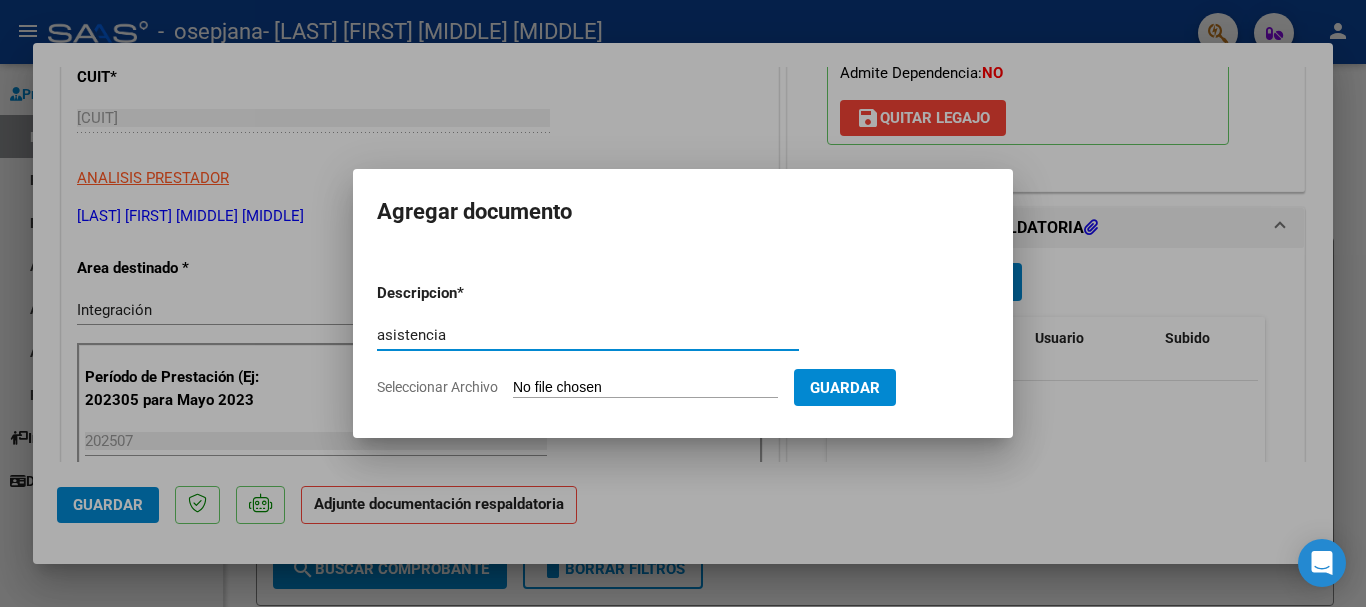 type on "asistencia" 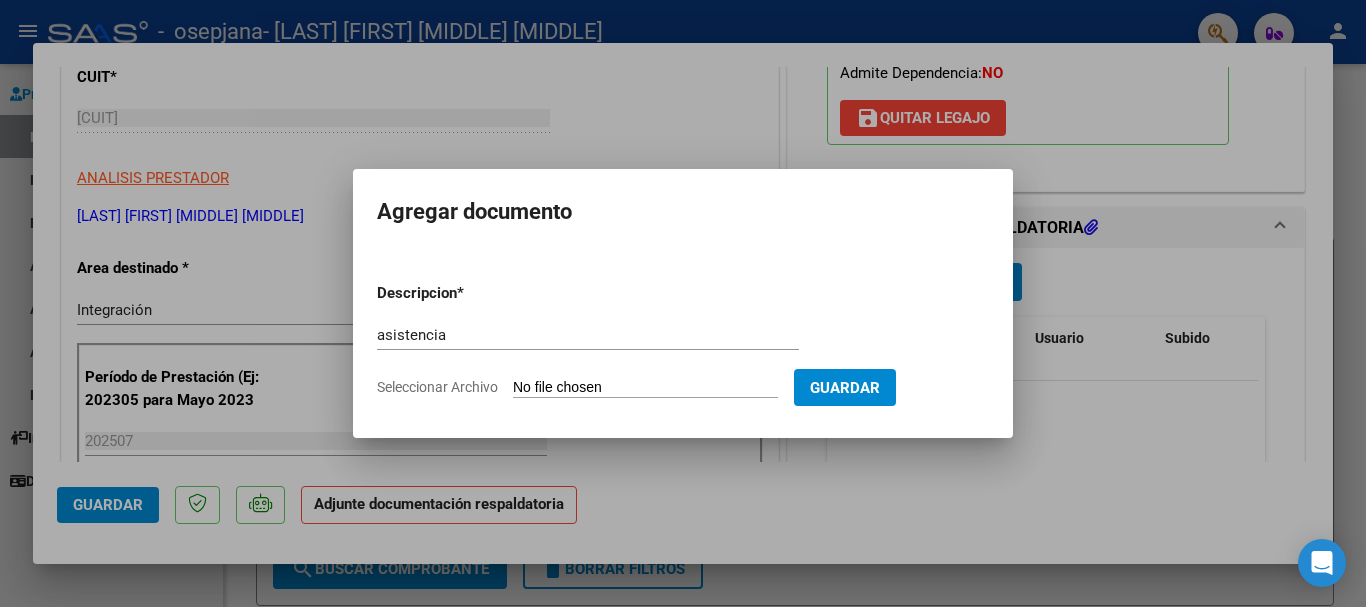 click on "Seleccionar Archivo" at bounding box center [645, 388] 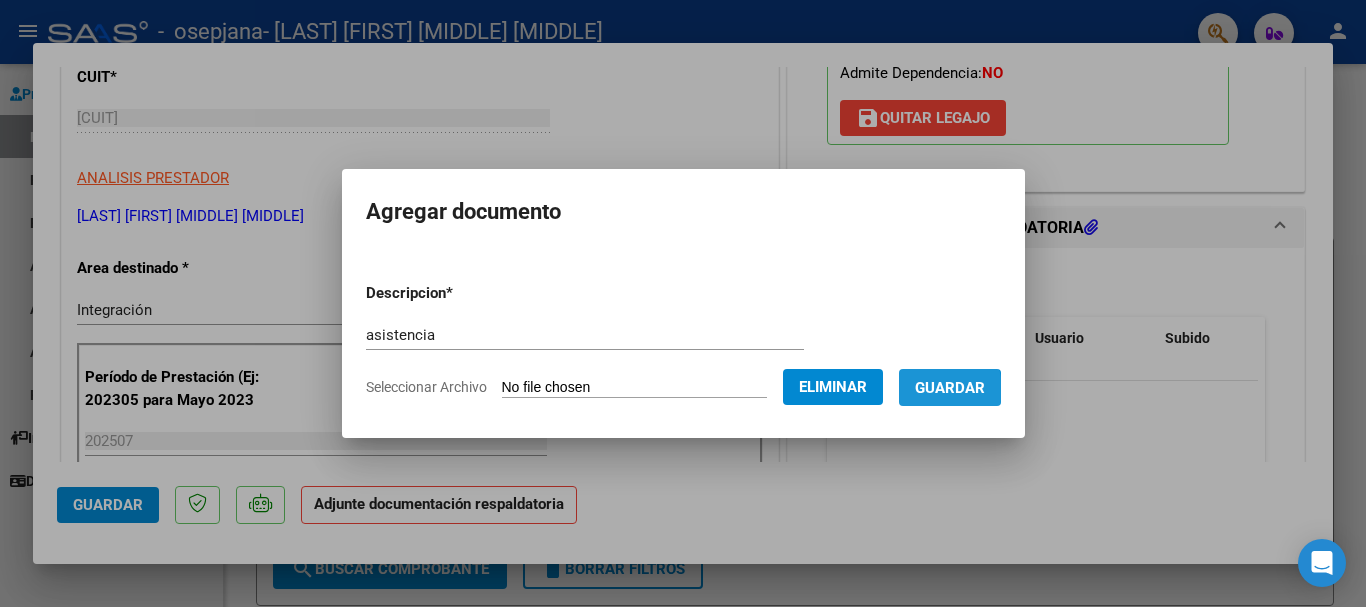click on "Guardar" at bounding box center (950, 388) 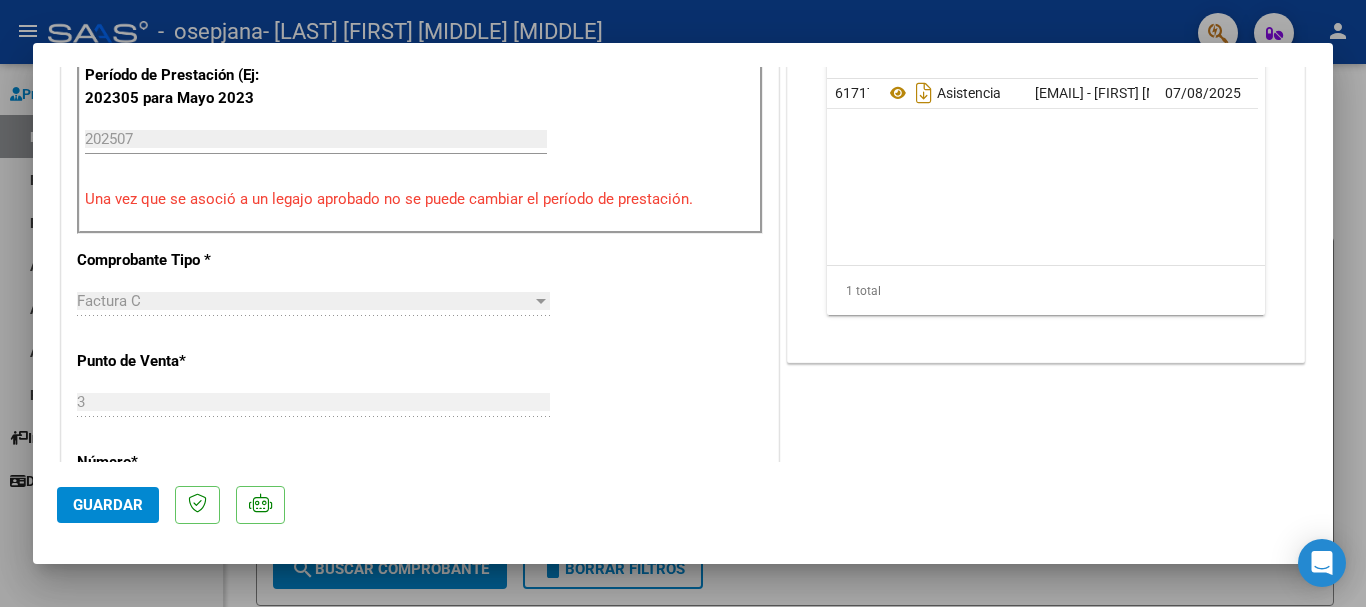 scroll, scrollTop: 680, scrollLeft: 0, axis: vertical 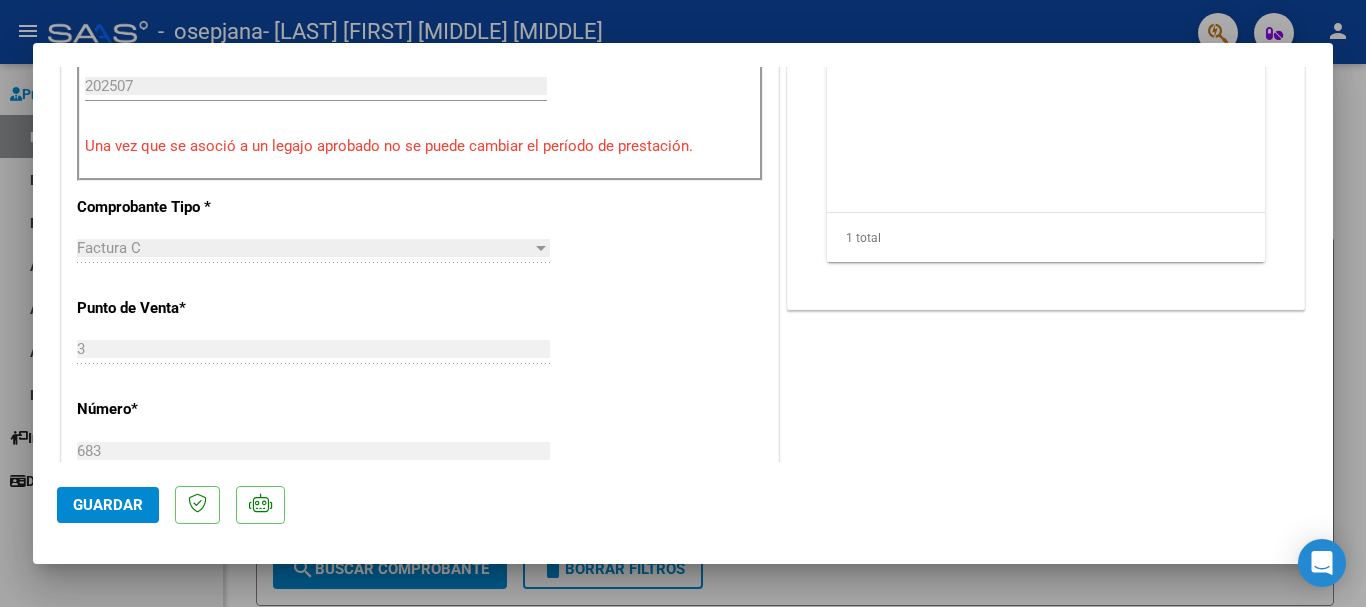click on "COMPROBANTE VER COMPROBANTE       ESTADO:   Recibida. En proceso de confirmacion/aceptac por la OS.     El comprobante fue leído exitosamente.  DATOS DEL COMPROBANTE CUIT  *   [CUIT] Ingresar CUIT  ANALISIS PRESTADOR  [LAST] [FIRST] [MIDDLE] [MIDDLE]  ARCA Padrón  Area destinado * Integración Seleccionar Area Período de Prestación (Ej: 202305 para Mayo 2023    202507 Ingrese el Período de Prestación como indica el ejemplo   Una vez que se asoció a un legajo aprobado no se puede cambiar el período de prestación.   Comprobante Tipo * Factura C Seleccionar Tipo Punto de Venta  *   3 Ingresar el Nro.  Número  *   683 Ingresar el Nro.  Monto  *   $ 98.964,88 Ingresar el monto  Fecha del Cpbt.  *   2025-08-07 Ingresar la fecha  CAE / CAEA (no ingrese CAI)    75324318105425 Ingresar el CAE o CAEA (no ingrese CAI)  Fecha de Vencimiento    2025-08-17 Ingresar la fecha  Ref. Externa    Ingresar la ref.  N° Liquidación    Ingresar el N° Liquidación  COMENTARIOS PREAPROBACIÓN PARA INTEGRACION 202507" at bounding box center (683, 303) 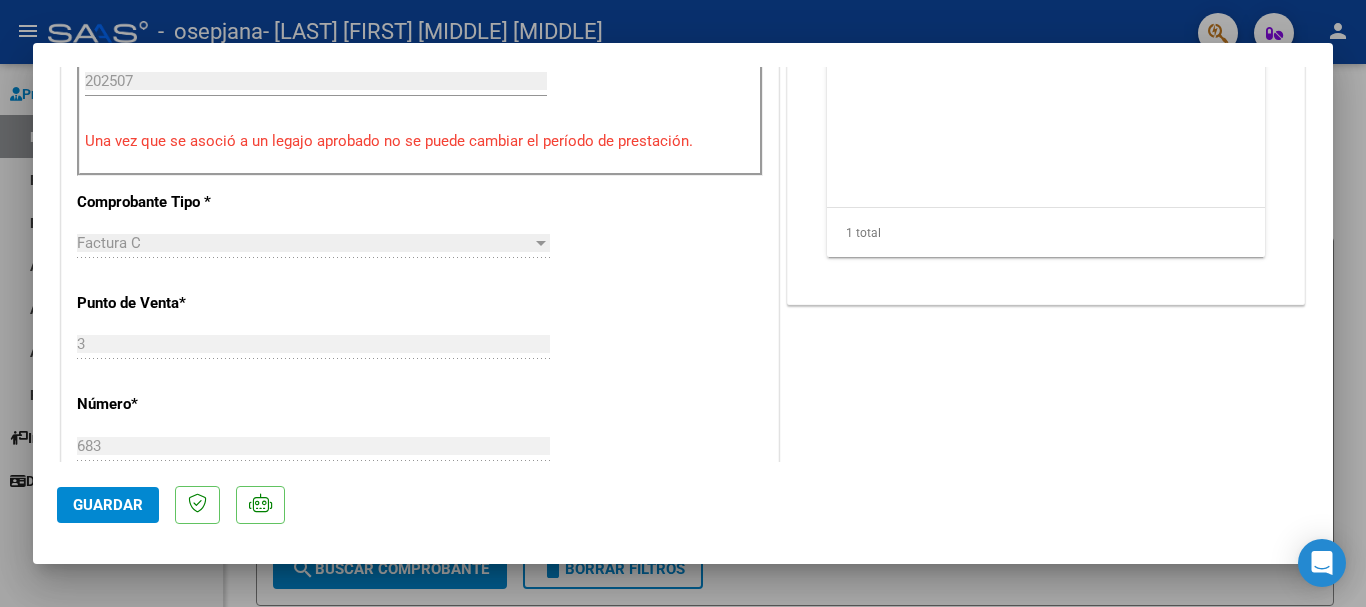click on "COMPROBANTE VER COMPROBANTE       ESTADO:   Recibida. En proceso de confirmacion/aceptac por la OS.     El comprobante fue leído exitosamente.  DATOS DEL COMPROBANTE CUIT  *   [CUIT] Ingresar CUIT  ANALISIS PRESTADOR  [LAST] [FIRST] [MIDDLE] [MIDDLE]  ARCA Padrón  Area destinado * Integración Seleccionar Area Período de Prestación (Ej: 202305 para Mayo 2023    202507 Ingrese el Período de Prestación como indica el ejemplo   Una vez que se asoció a un legajo aprobado no se puede cambiar el período de prestación.   Comprobante Tipo * Factura C Seleccionar Tipo Punto de Venta  *   3 Ingresar el Nro.  Número  *   683 Ingresar el Nro.  Monto  *   $ 98.964,88 Ingresar el monto  Fecha del Cpbt.  *   2025-08-07 Ingresar la fecha  CAE / CAEA (no ingrese CAI)    75324318105425 Ingresar el CAE o CAEA (no ingrese CAI)  Fecha de Vencimiento    2025-08-17 Ingresar la fecha  Ref. Externa    Ingresar la ref.  N° Liquidación    Ingresar el N° Liquidación  COMENTARIOS PREAPROBACIÓN PARA INTEGRACION 202507" at bounding box center [683, 303] 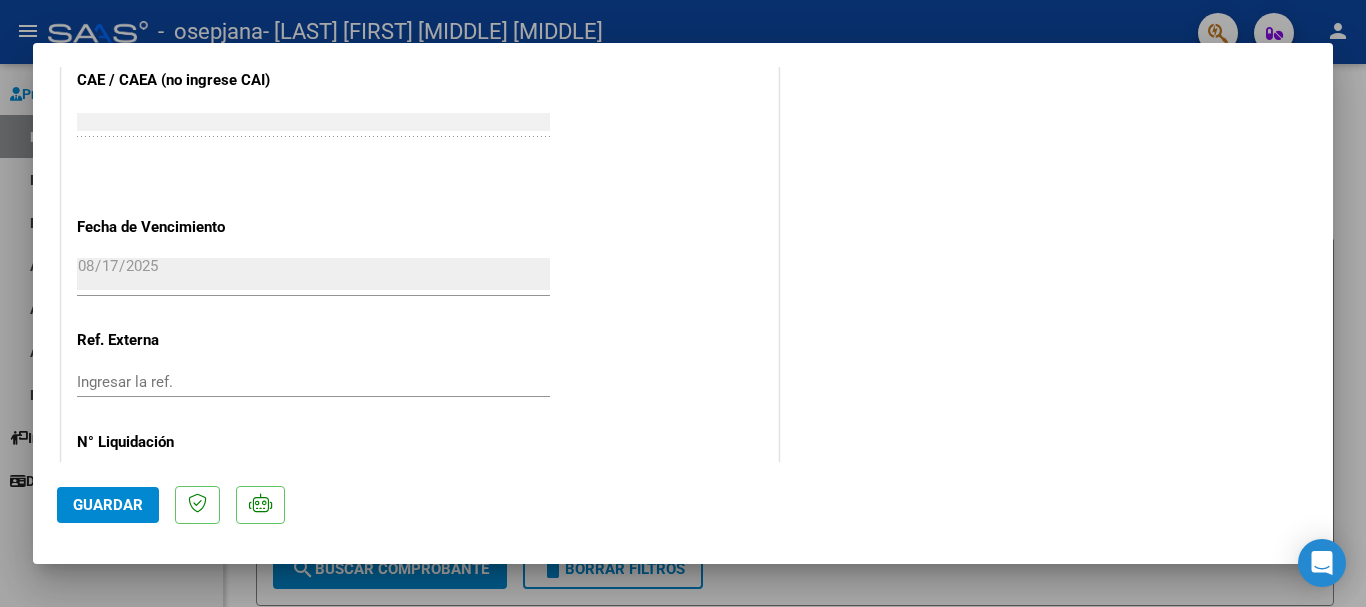 scroll, scrollTop: 1394, scrollLeft: 0, axis: vertical 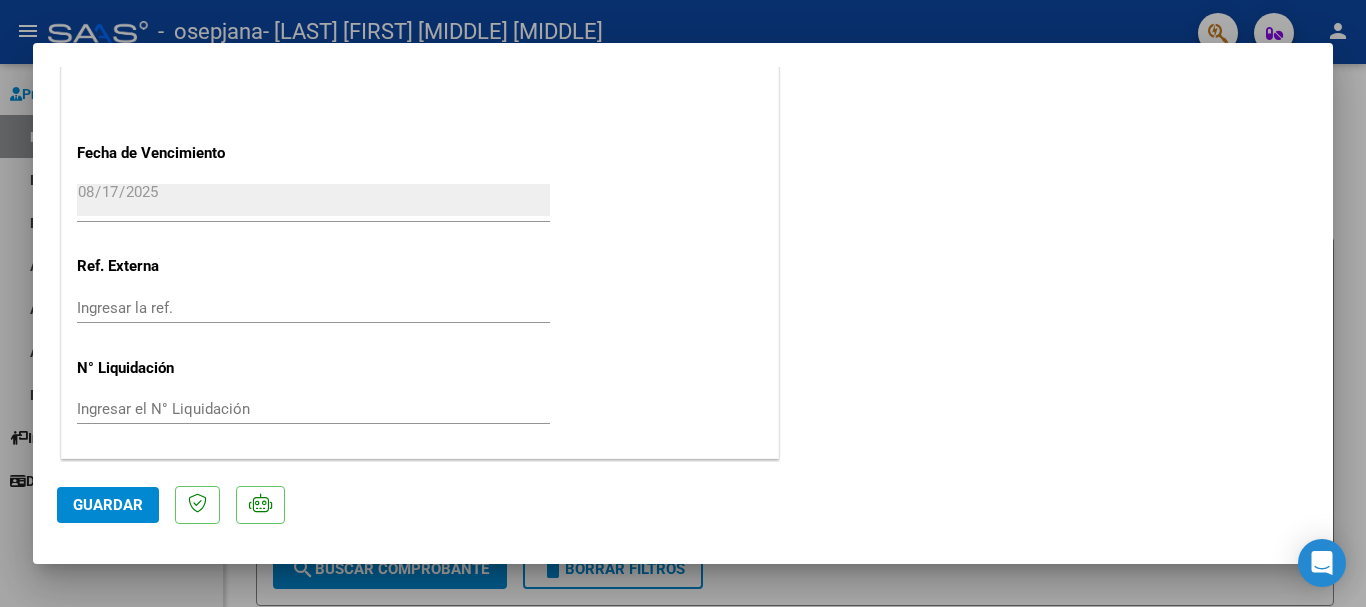 click at bounding box center [683, 303] 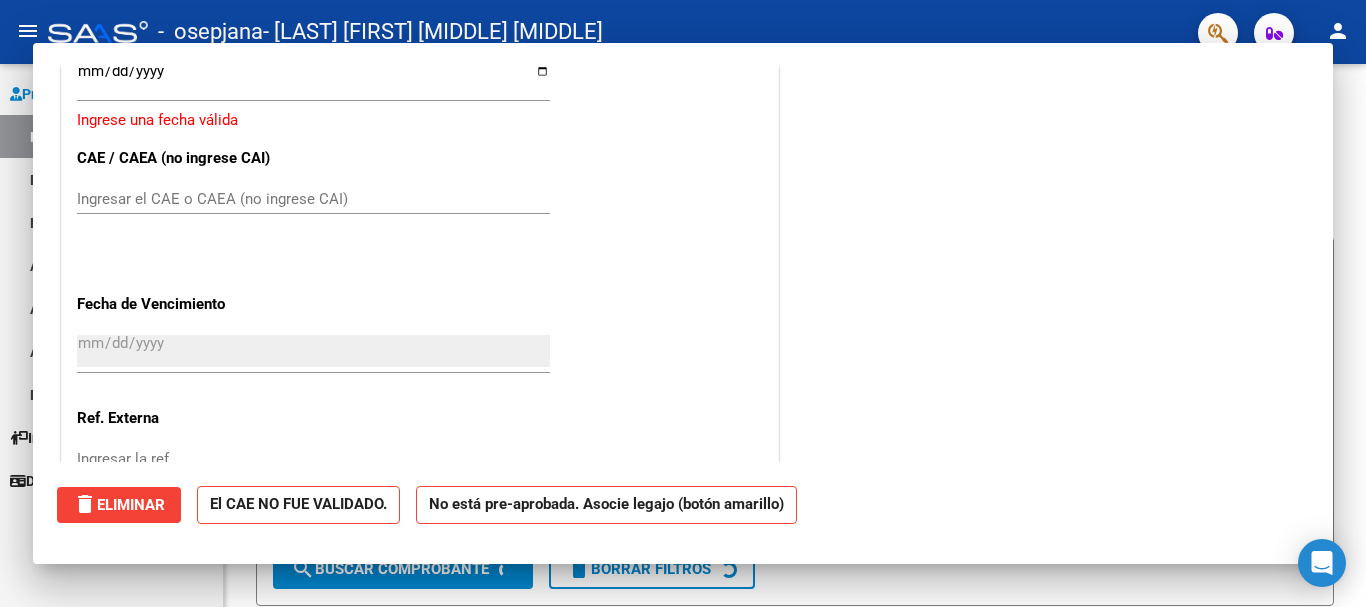 scroll, scrollTop: 0, scrollLeft: 0, axis: both 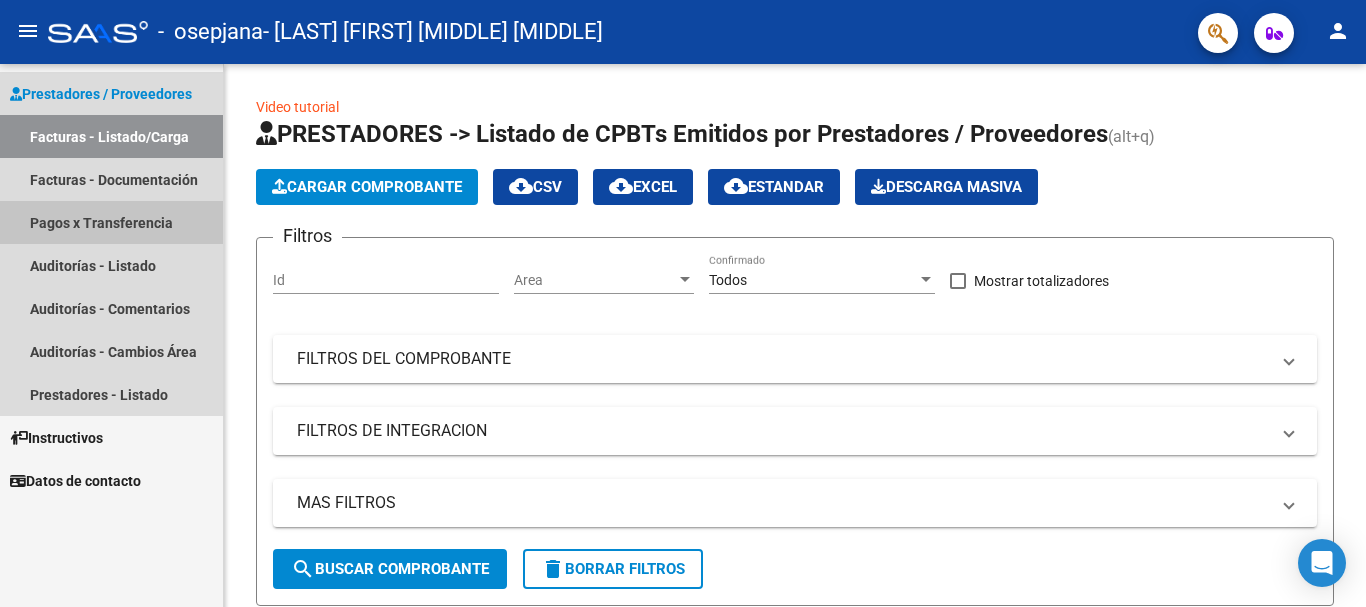 click on "Pagos x Transferencia" at bounding box center [111, 222] 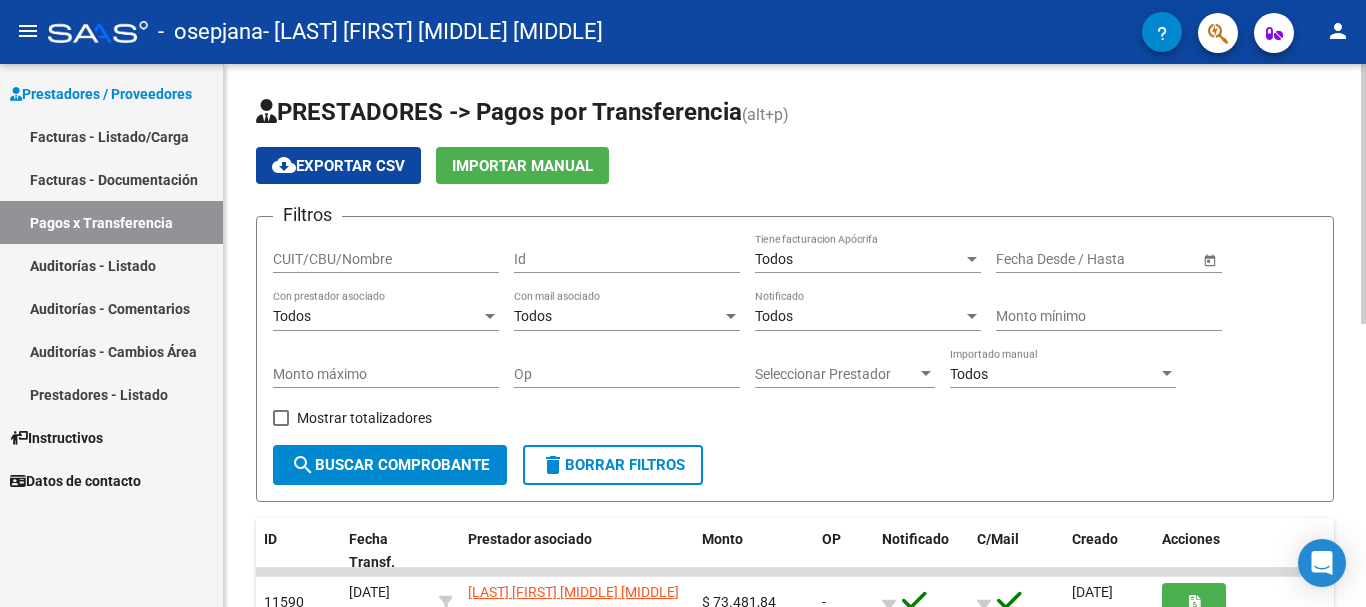 click on "PRESTADORES -> Pagos por Transferencia (alt+p) cloud_download  Exportar CSV   Importar Manual Filtros CUIT/CBU/Nombre Id Todos Tiene facturacion Apócrifa Start date – End date Fecha Desde / Hasta Todos Con prestador asociado Todos Con mail asociado Todos Notificado Monto mínimo Monto máximo Op Seleccionar Prestador Seleccionar Prestador Todos Importado manual    Mostrar totalizadores  search  Buscar Comprobante  delete  Borrar Filtros  ID Fecha Transf. Prestador asociado Monto OP Notificado C/Mail Creado Acciones 11590 [DATE] [TIME] [LAST] [FIRST] [MIDDLE] [MIDDLE]  [CUIT]  $ 73.481,84  -        [DATE] [TIME] 10595 [DATE] [TIME] [LAST] [FIRST] [MIDDLE] [MIDDLE]  [CUIT]  $ 64.460,57  -        [DATE] [TIME] 10067 [DATE] [TIME] [LAST] [FIRST] [MIDDLE] [MIDDLE]  [CUIT]  $ 56.403,00  -        [DATE] [TIME] 9704 [DATE] [TIME] [LAST] [FIRST] [MIDDLE] [MIDDLE]  [CUIT]  $ 48.833,79  -        [DATE] [TIME] 8310 [DATE] [TIME] [LAST] [FIRST] [MIDDLE] [MIDDLE]  [CUIT]   -" 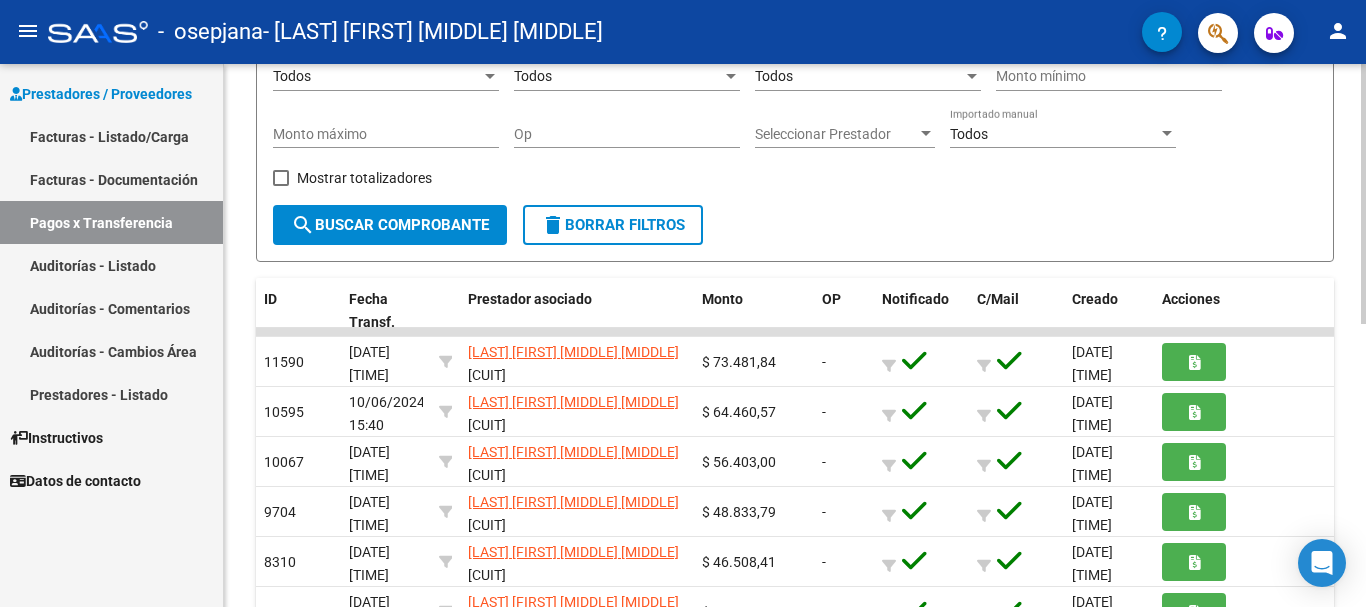scroll, scrollTop: 280, scrollLeft: 0, axis: vertical 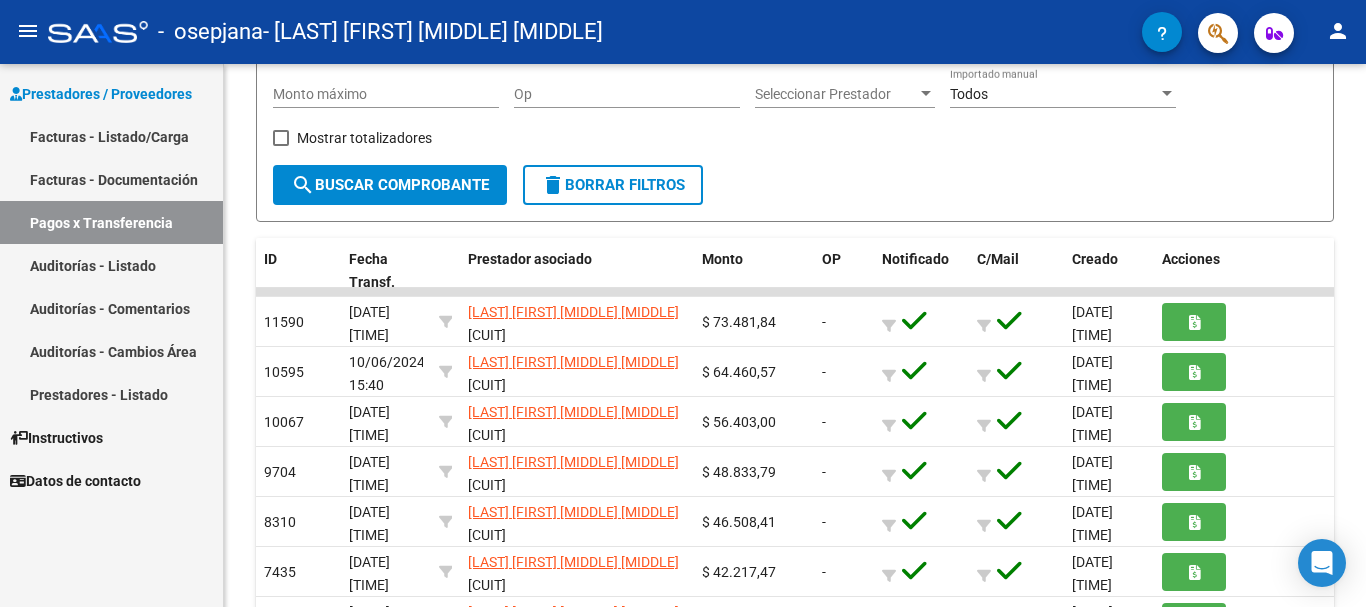 click on "menu -   osepjana   - [LAST] [FIRST] [MIDDLE] [MIDDLE] person" 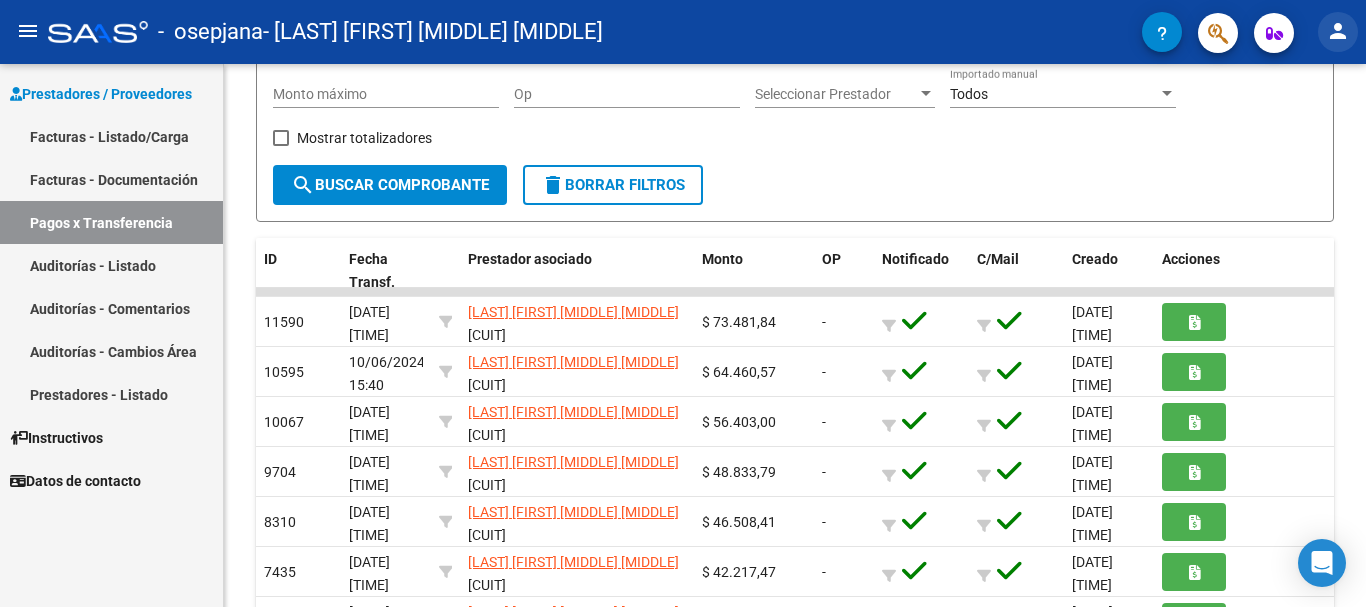 click on "person" 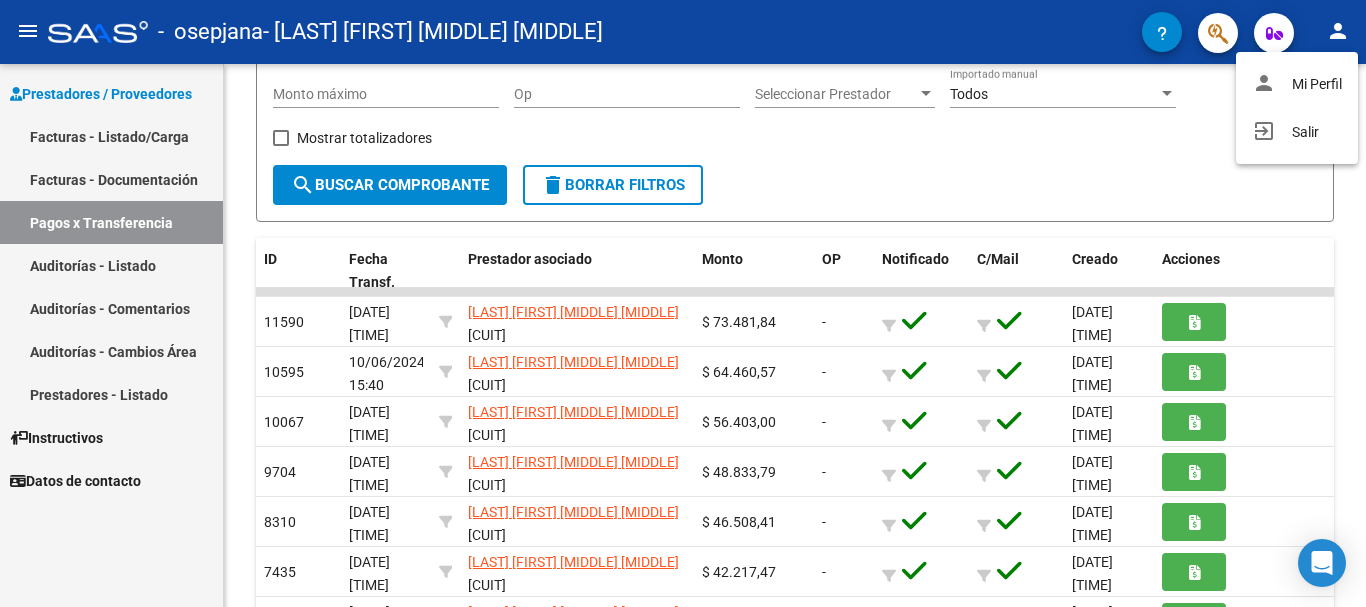 click at bounding box center (683, 303) 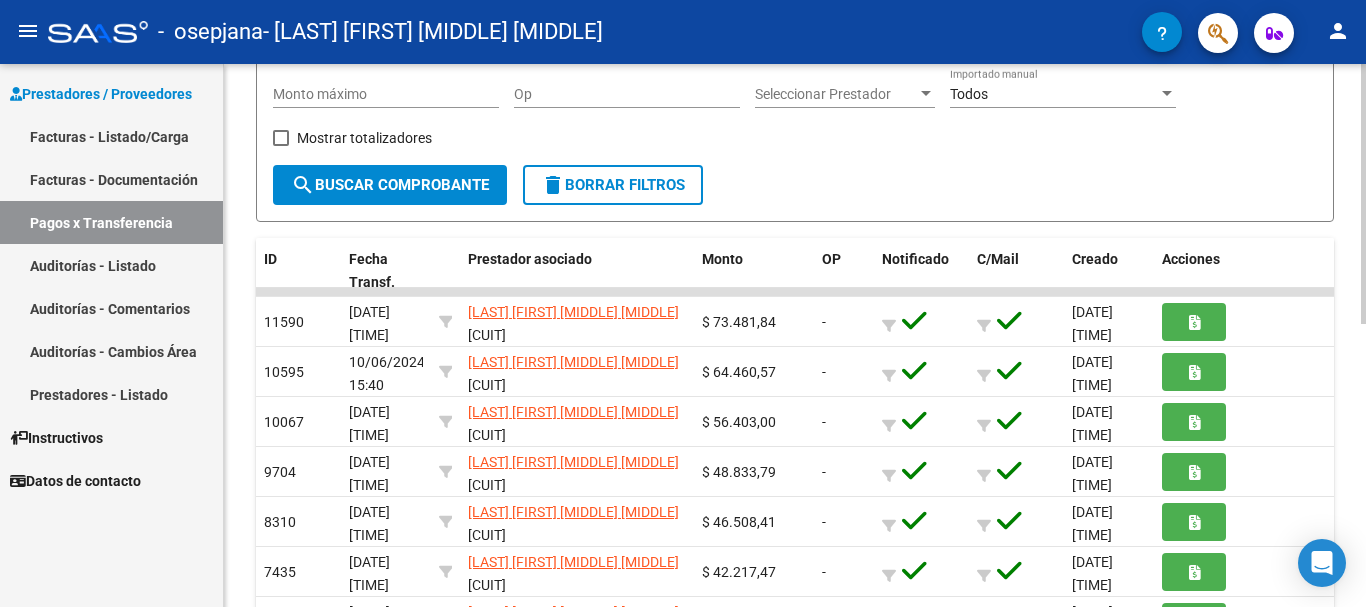 scroll, scrollTop: 0, scrollLeft: 0, axis: both 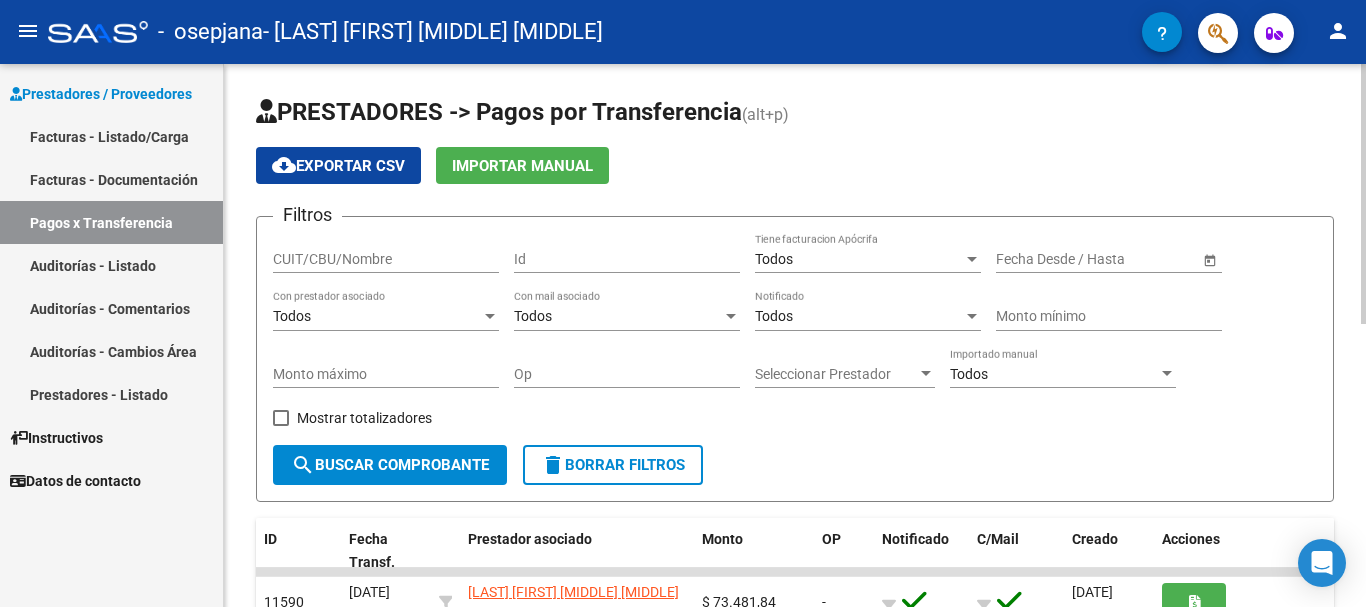 click 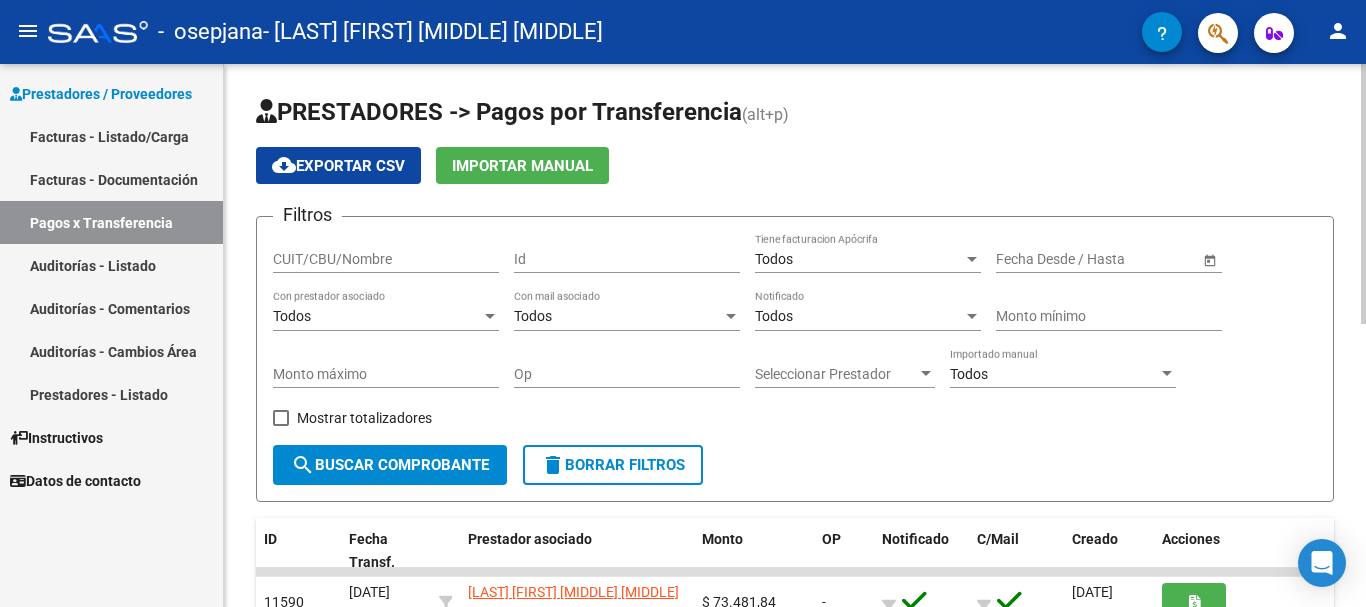 click 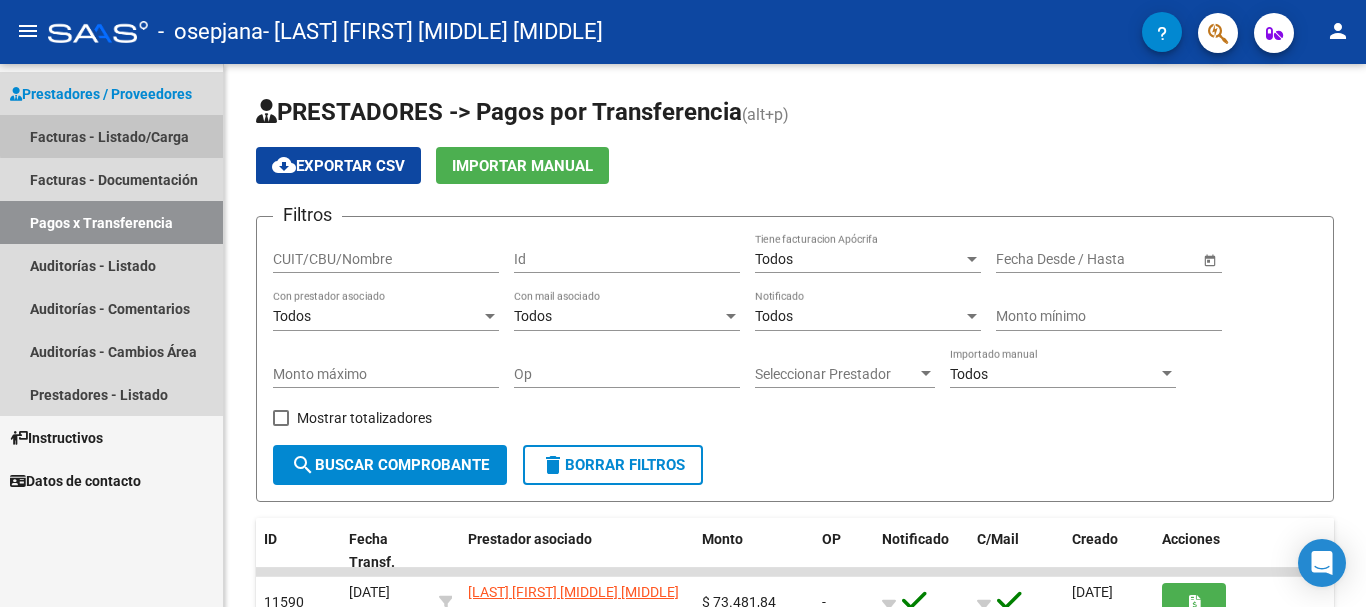 click on "Facturas - Listado/Carga" at bounding box center (111, 136) 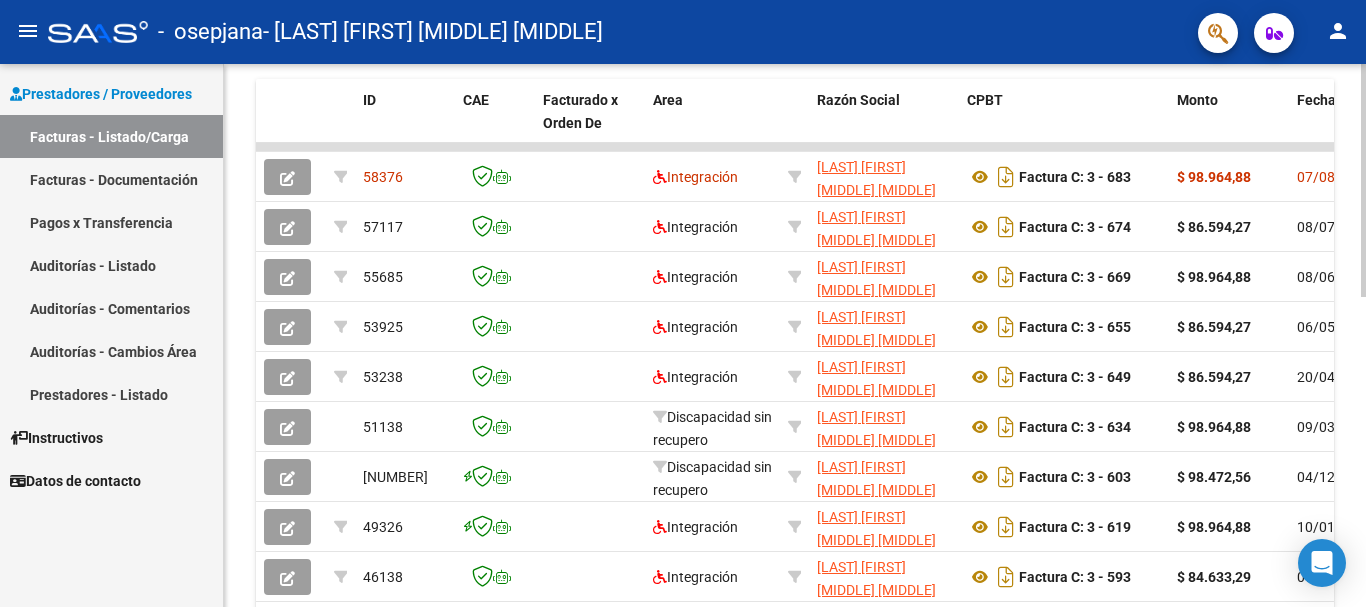 click 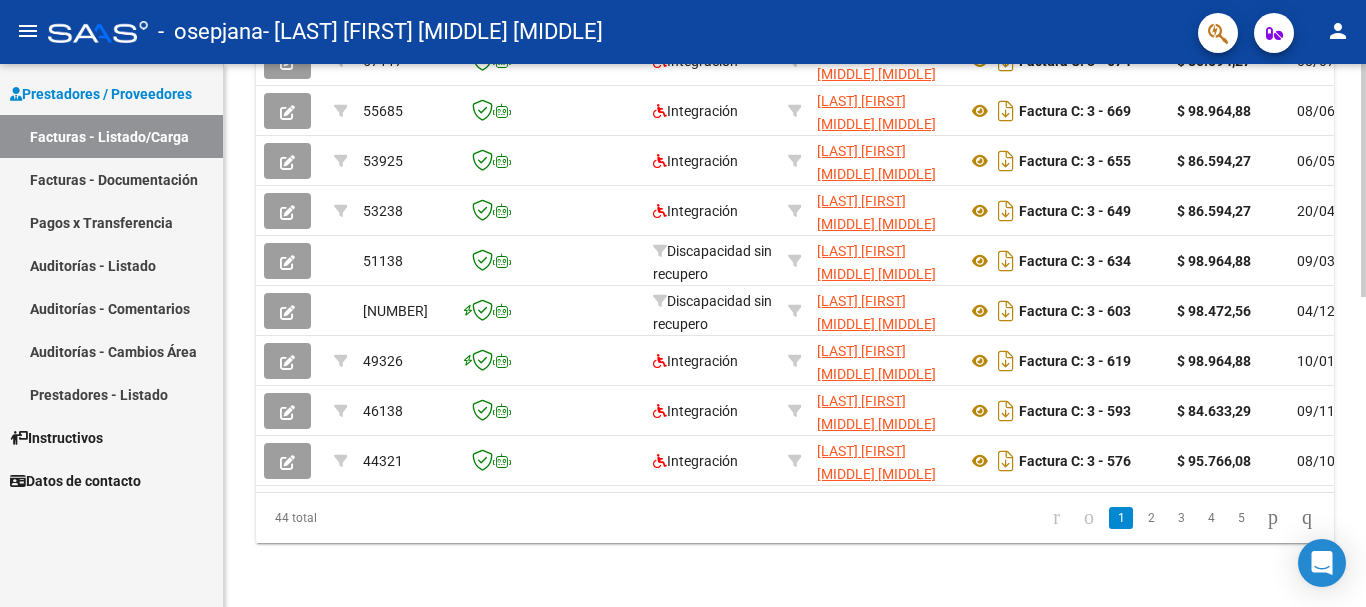 click 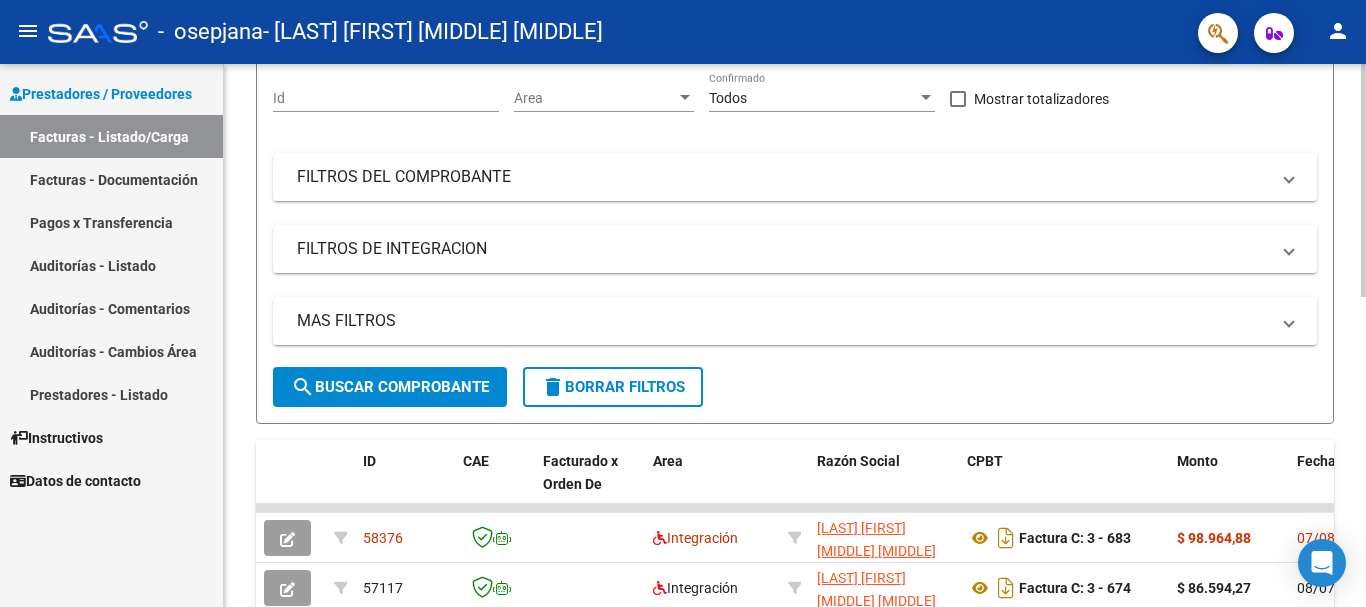 click 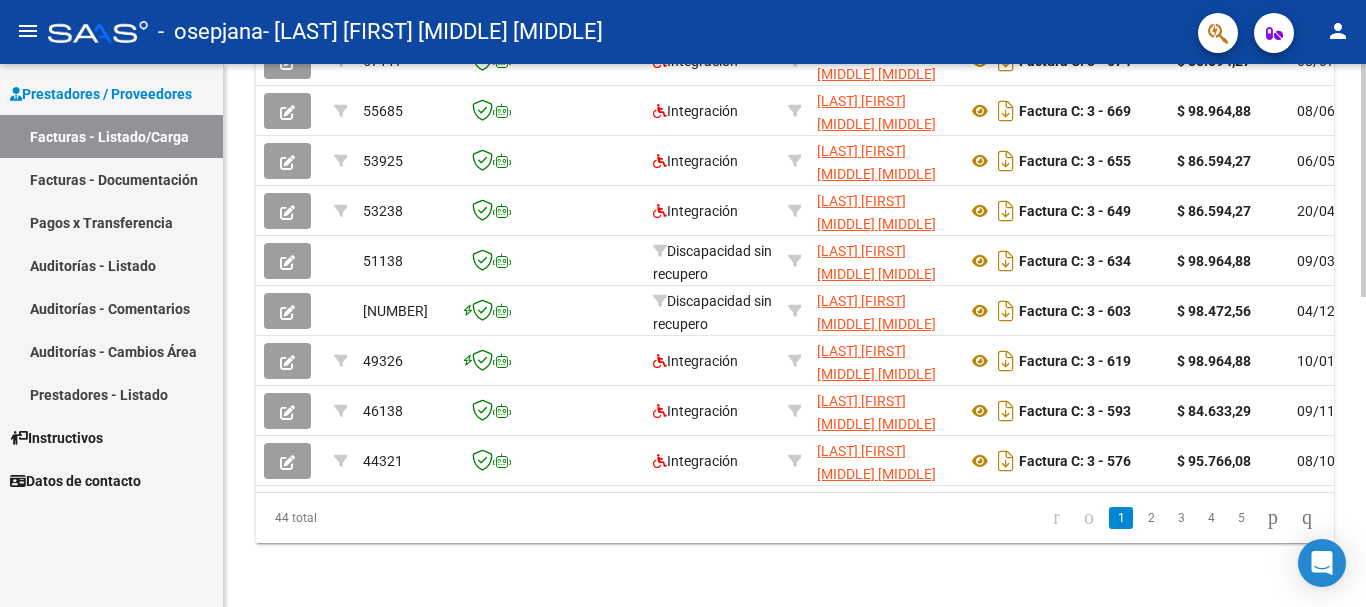 click 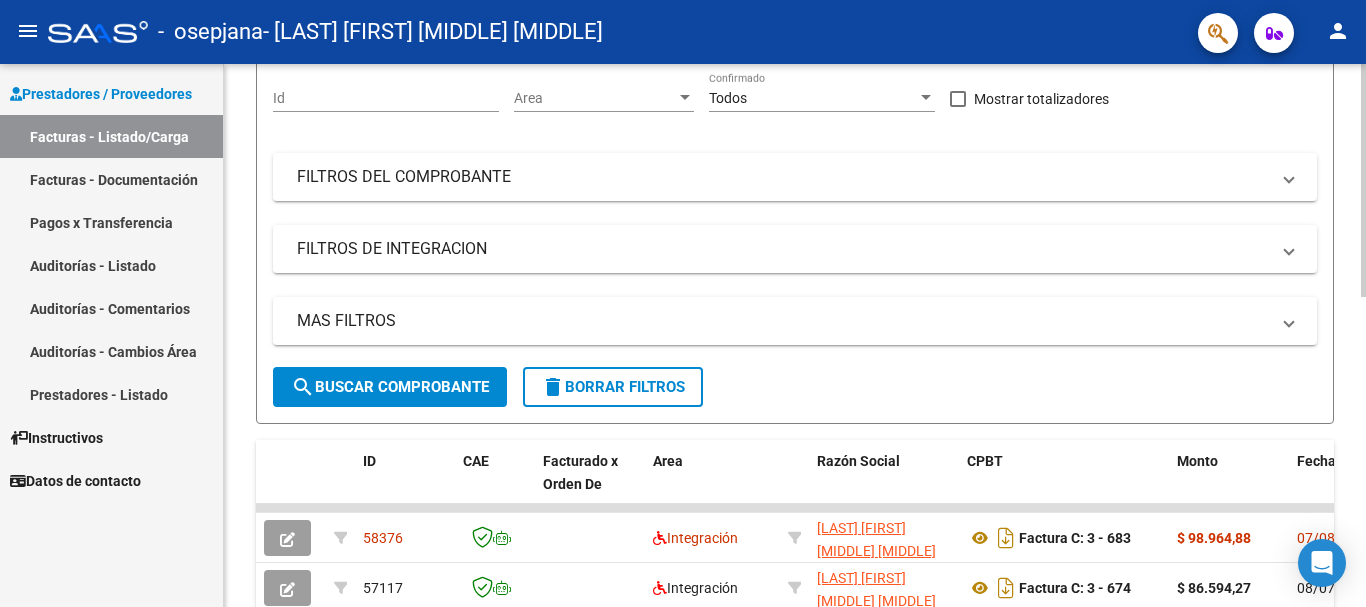 click 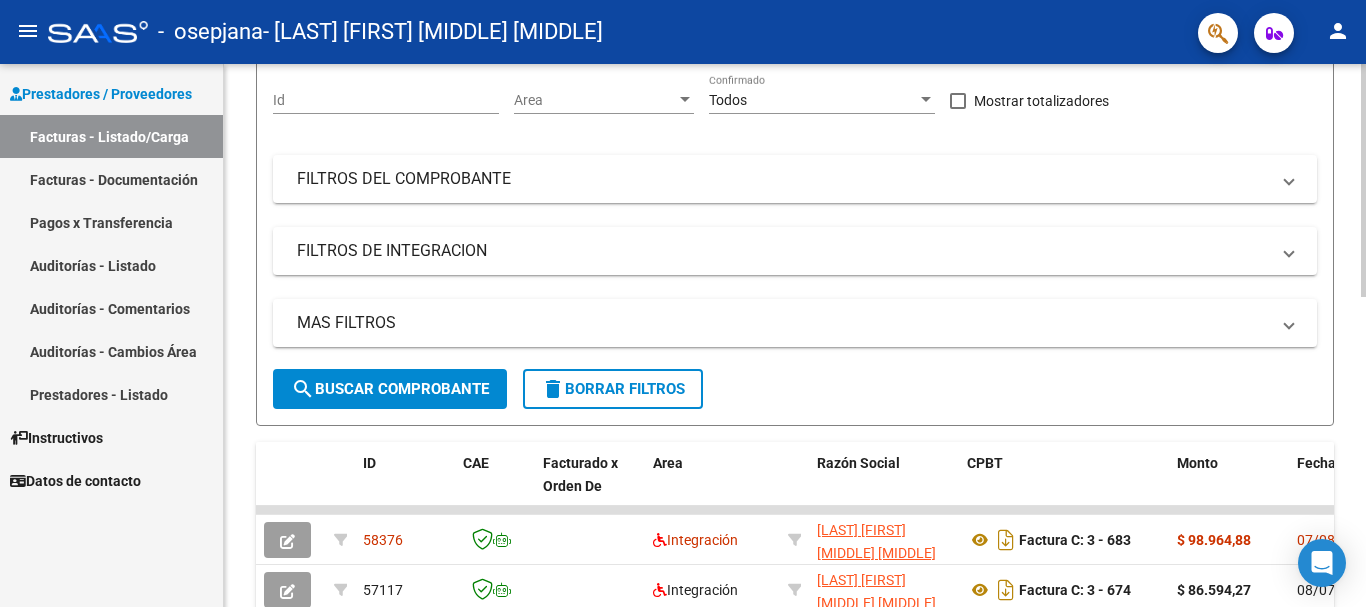scroll, scrollTop: 723, scrollLeft: 0, axis: vertical 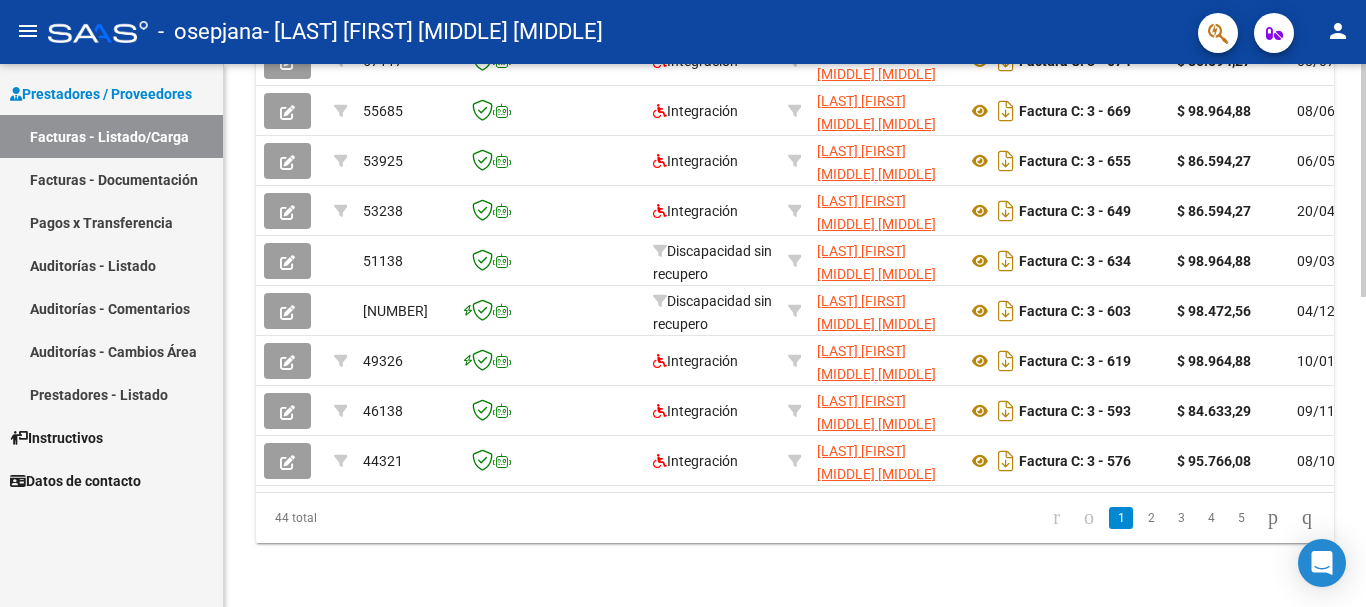 click 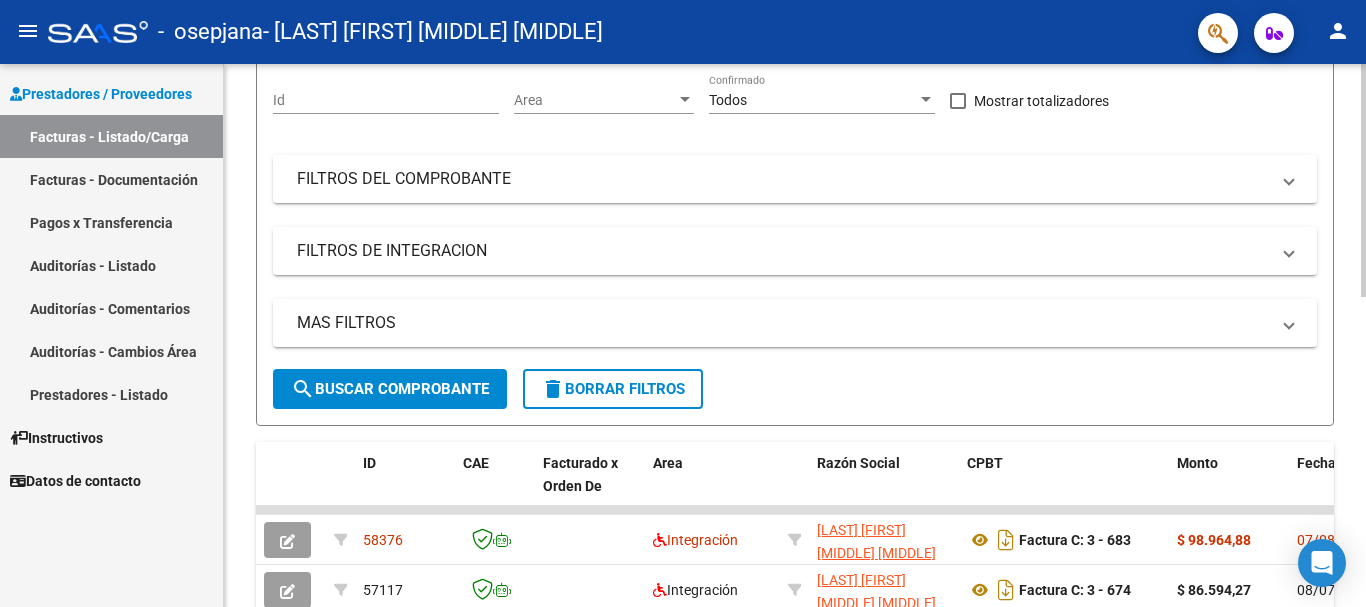 click 